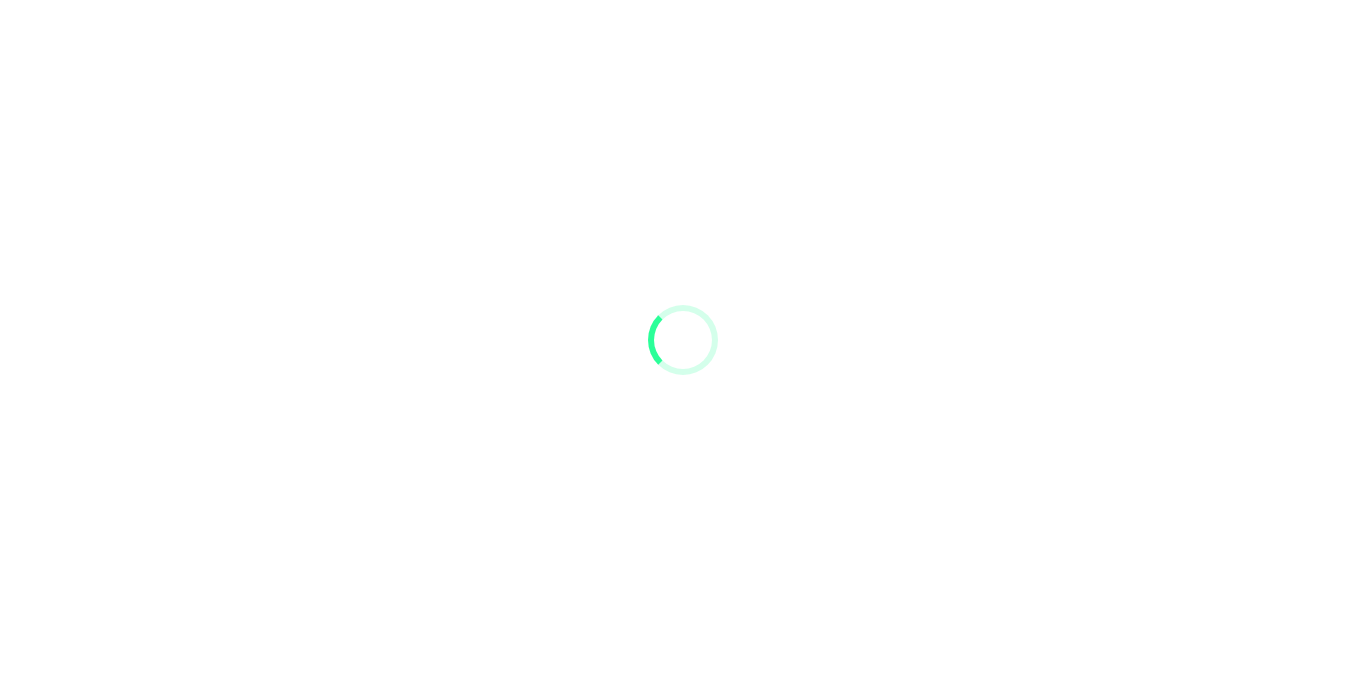 scroll, scrollTop: 0, scrollLeft: 0, axis: both 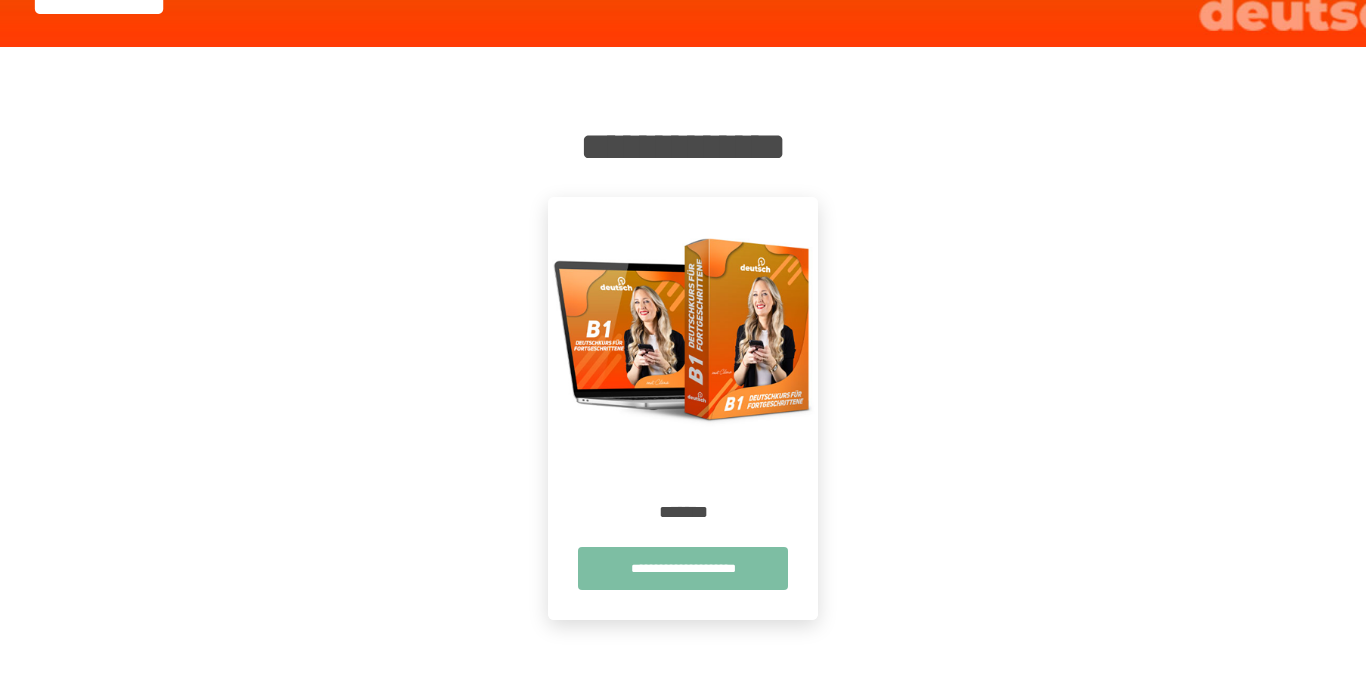 click on "**********" at bounding box center (683, 568) 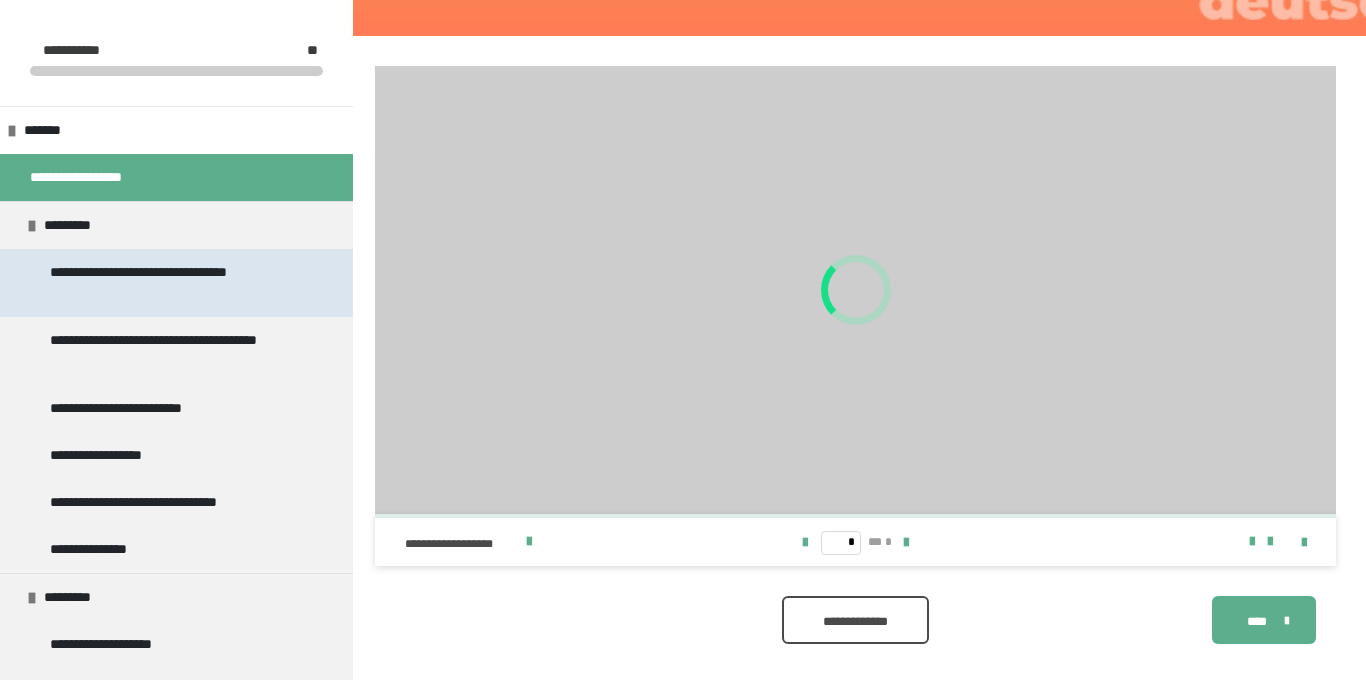 scroll, scrollTop: 340, scrollLeft: 0, axis: vertical 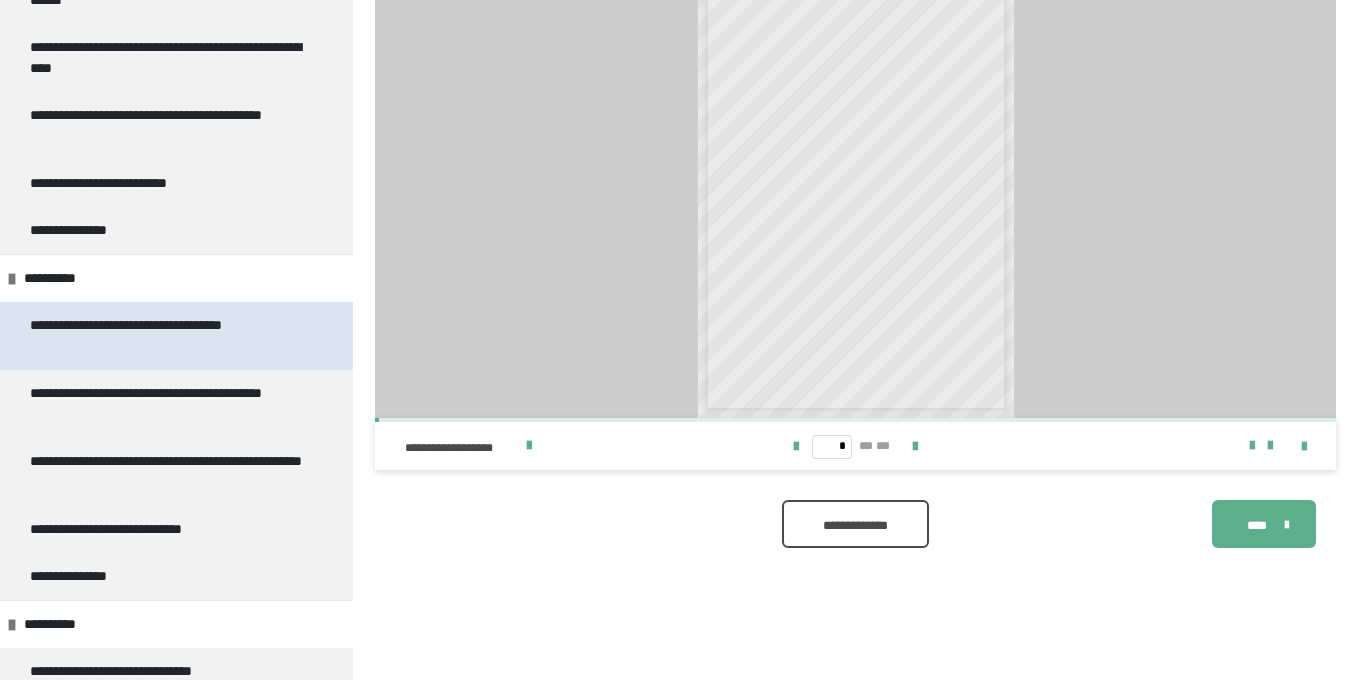 click on "**********" at bounding box center (168, 336) 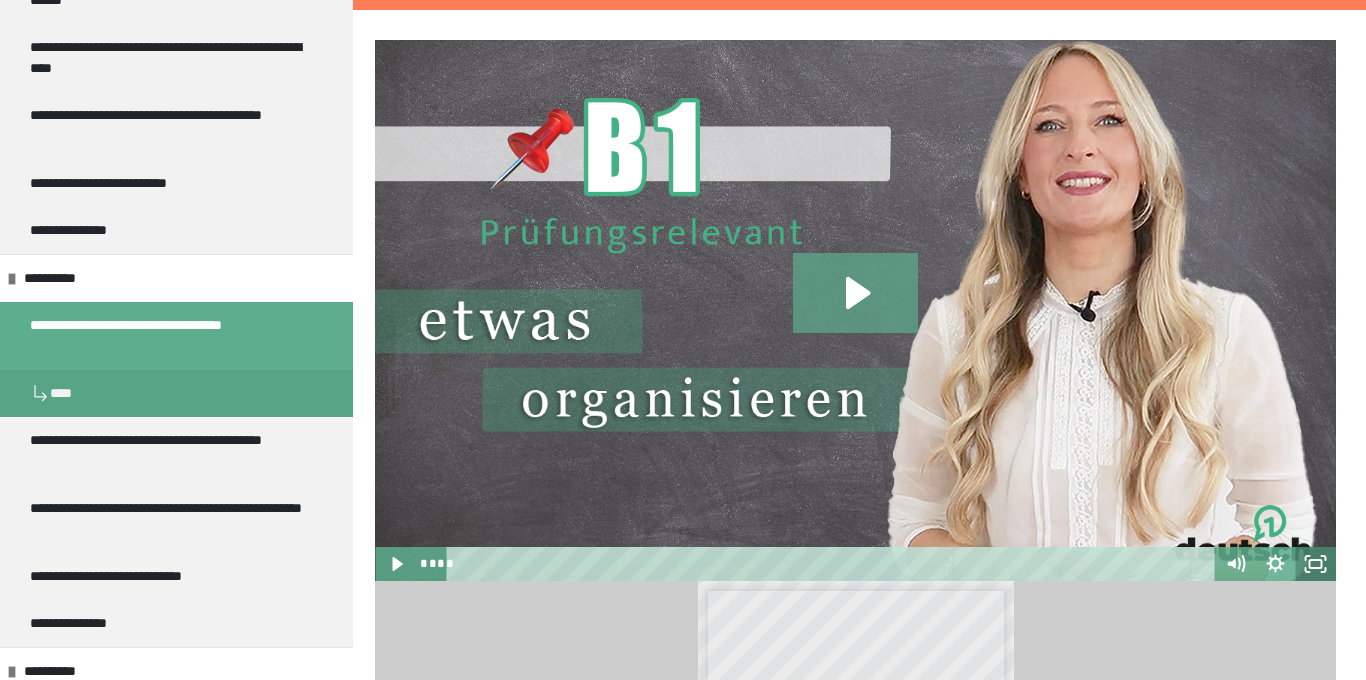 click 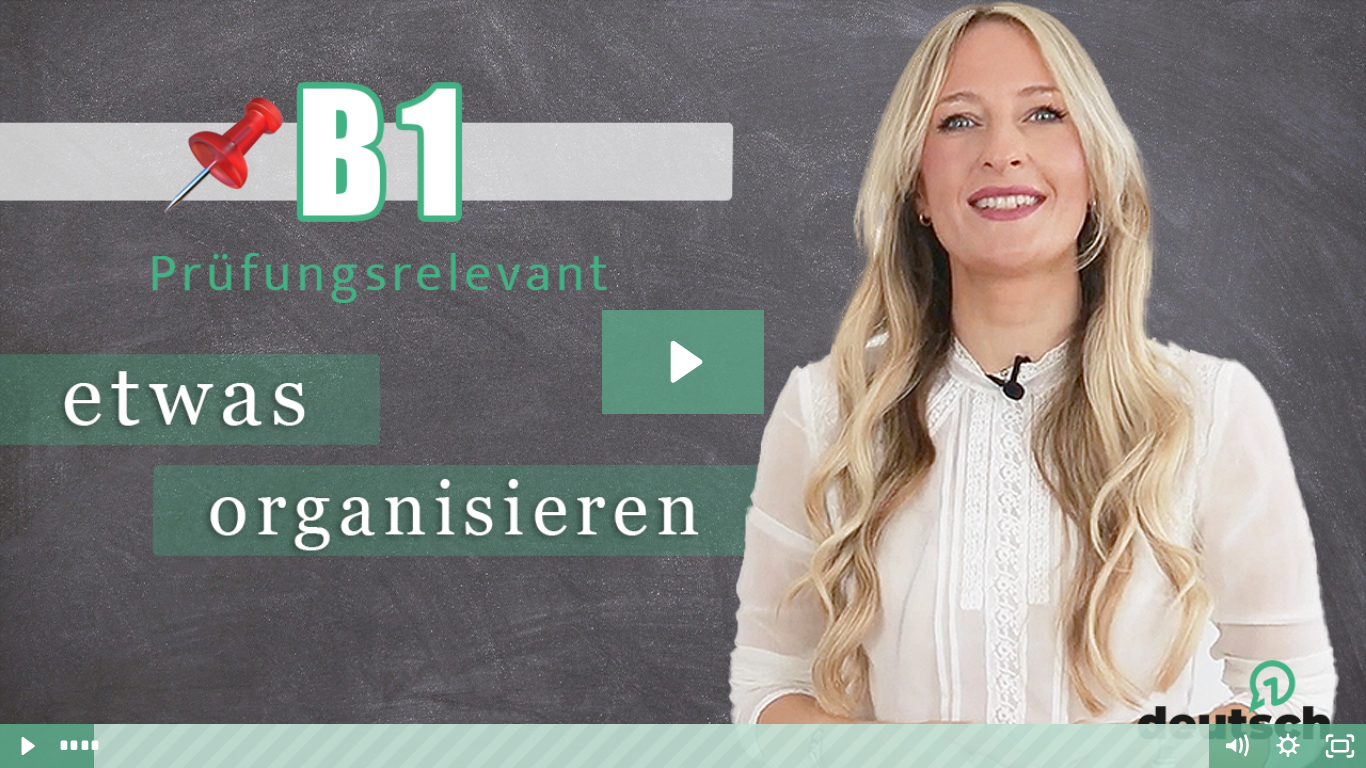 click at bounding box center (683, 384) 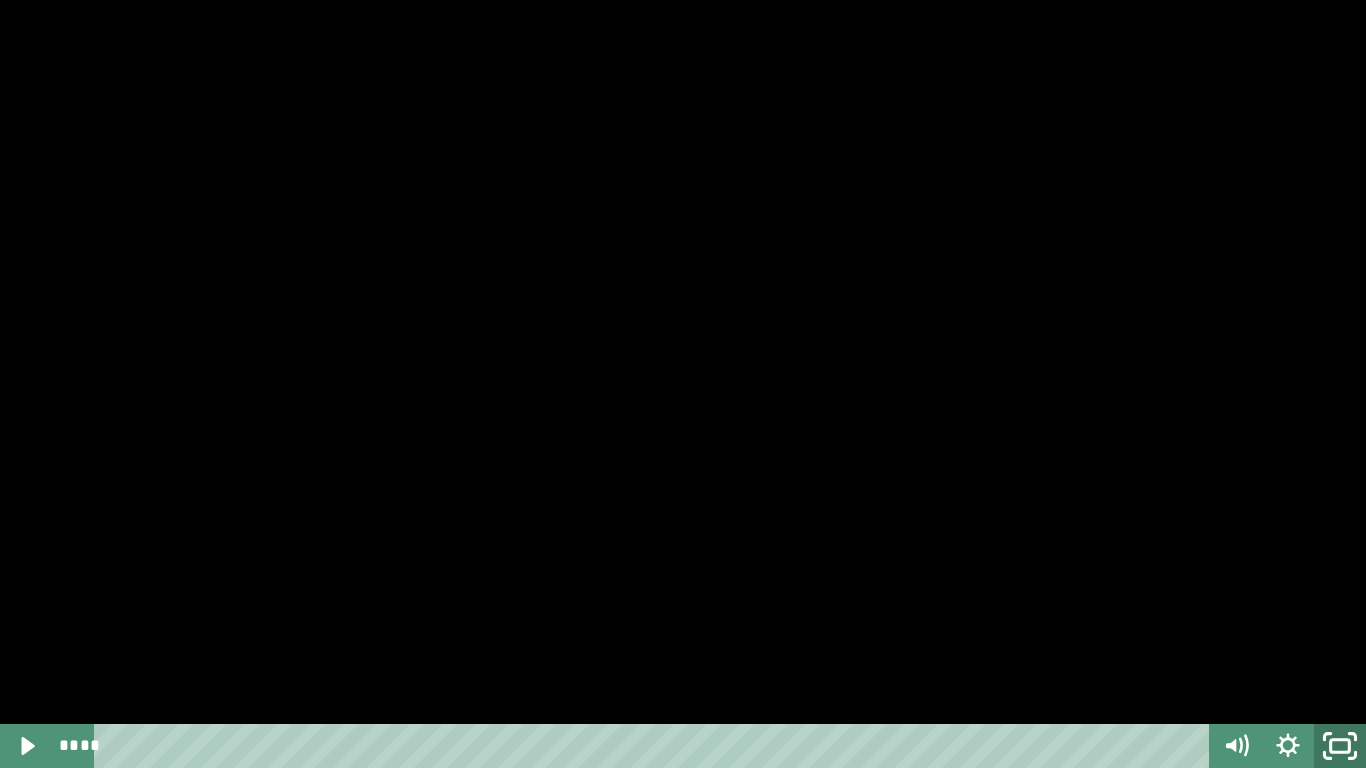 click 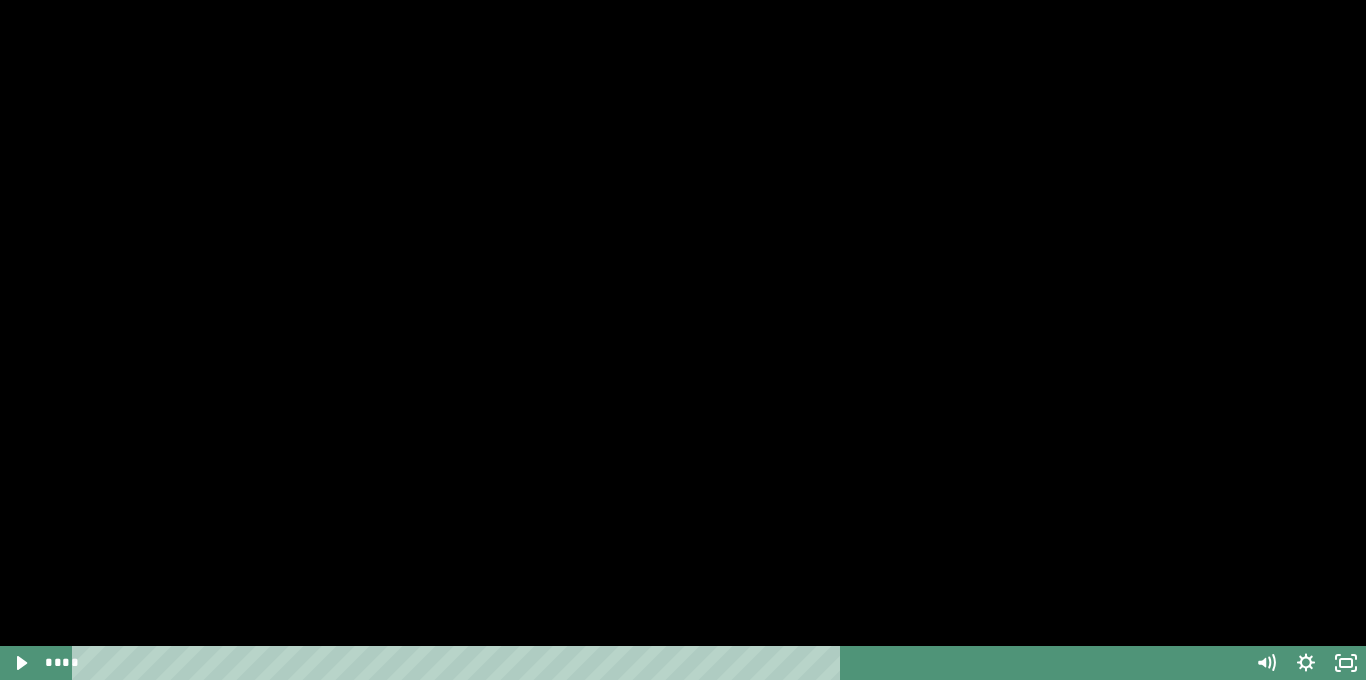 scroll, scrollTop: 875, scrollLeft: 0, axis: vertical 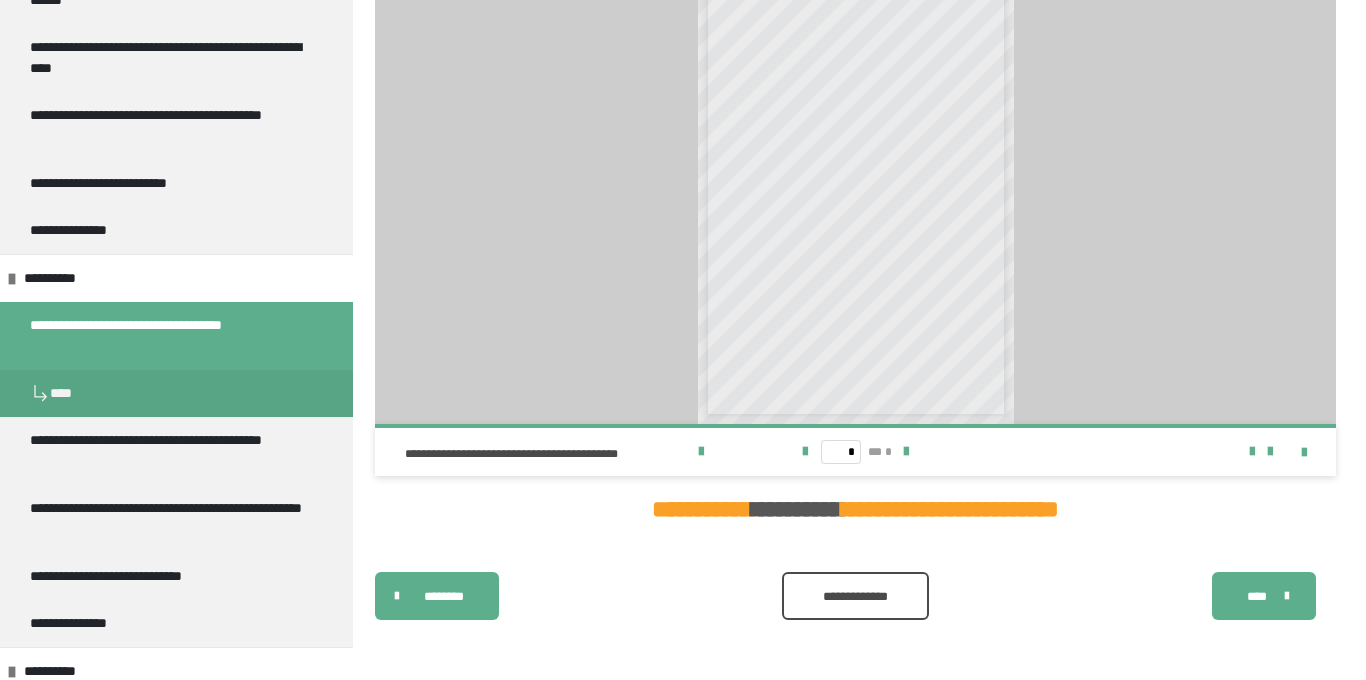 click at bounding box center (176, 474) 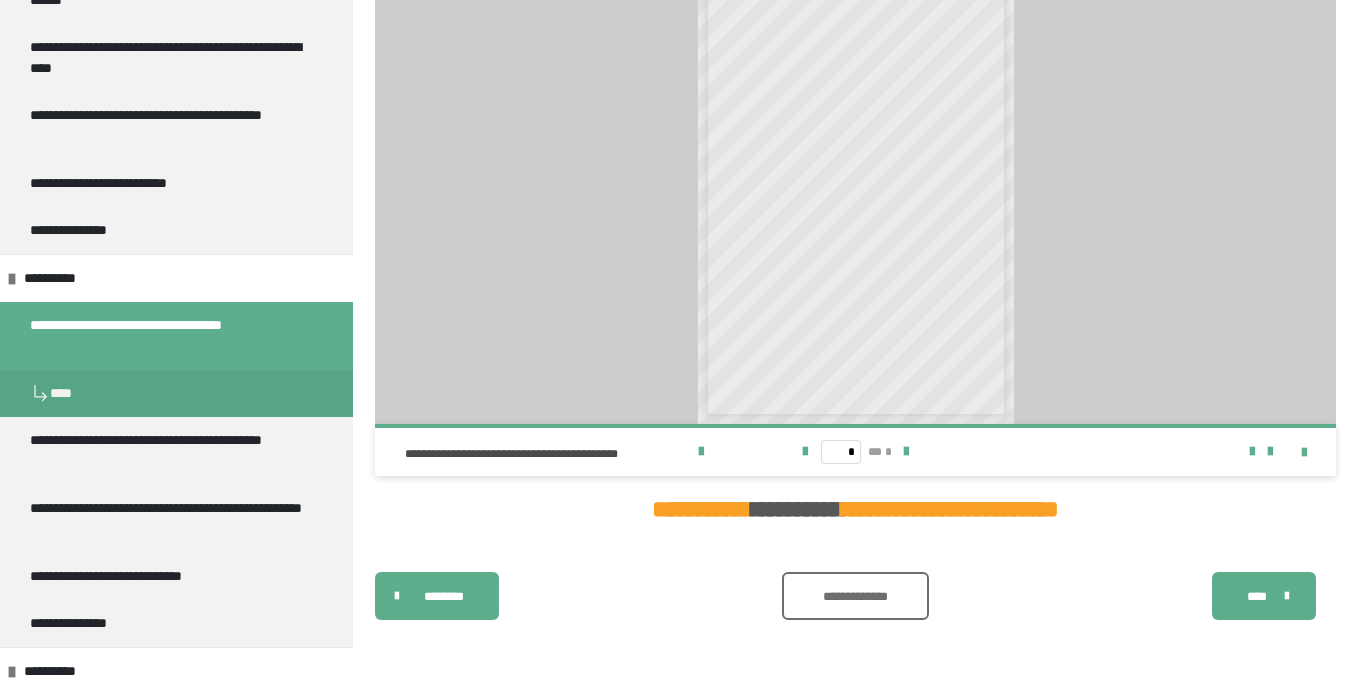 click on "**********" at bounding box center (855, 596) 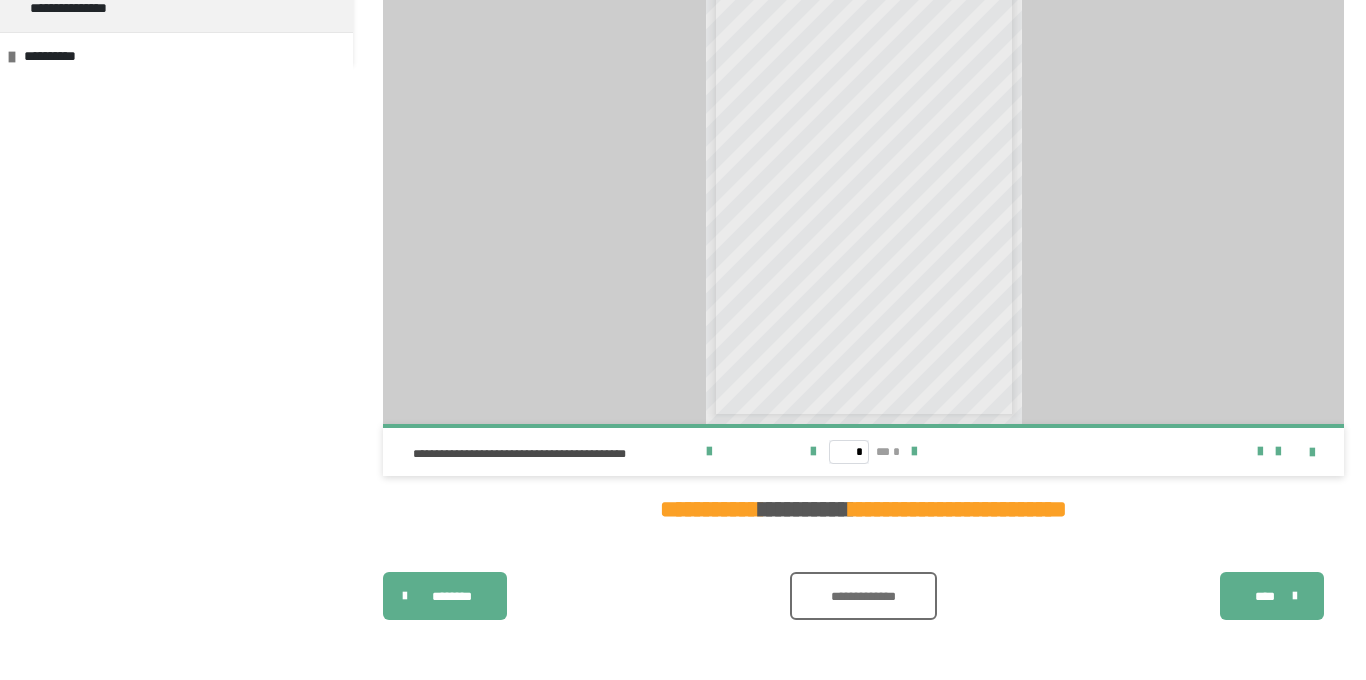scroll, scrollTop: 0, scrollLeft: 0, axis: both 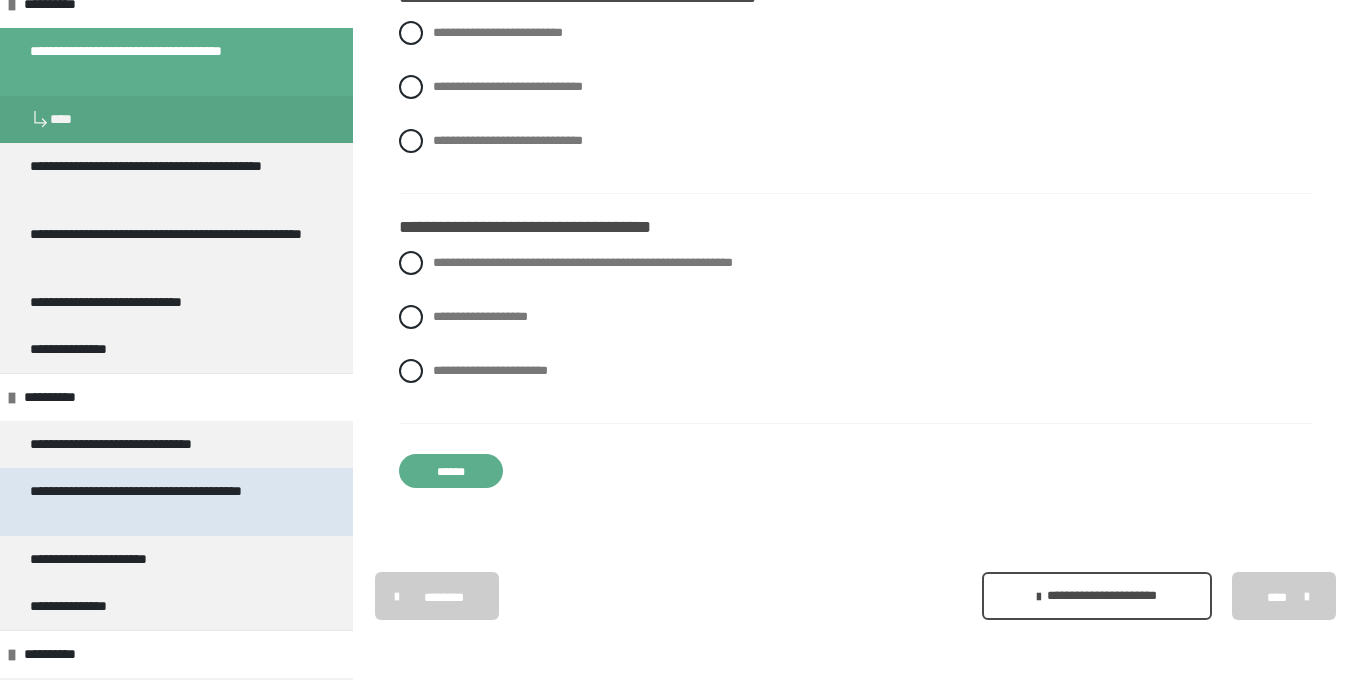 click on "**********" at bounding box center (168, 502) 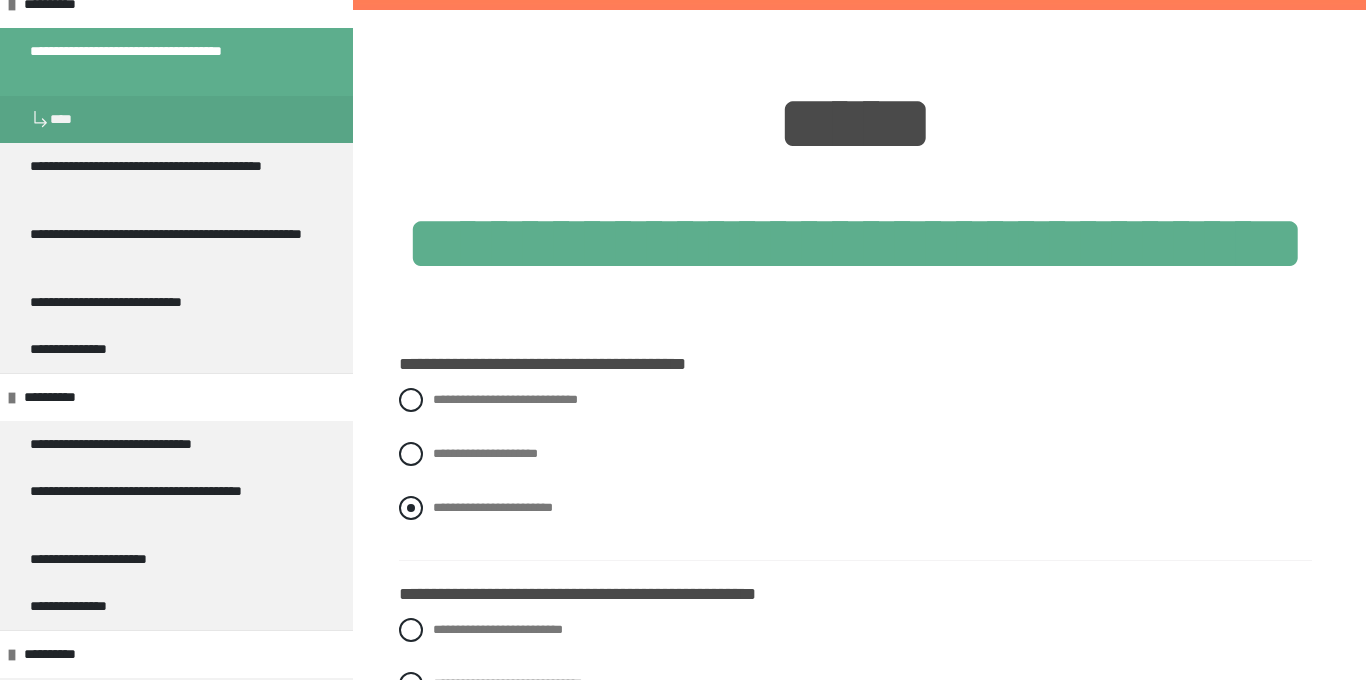 scroll, scrollTop: 867, scrollLeft: 0, axis: vertical 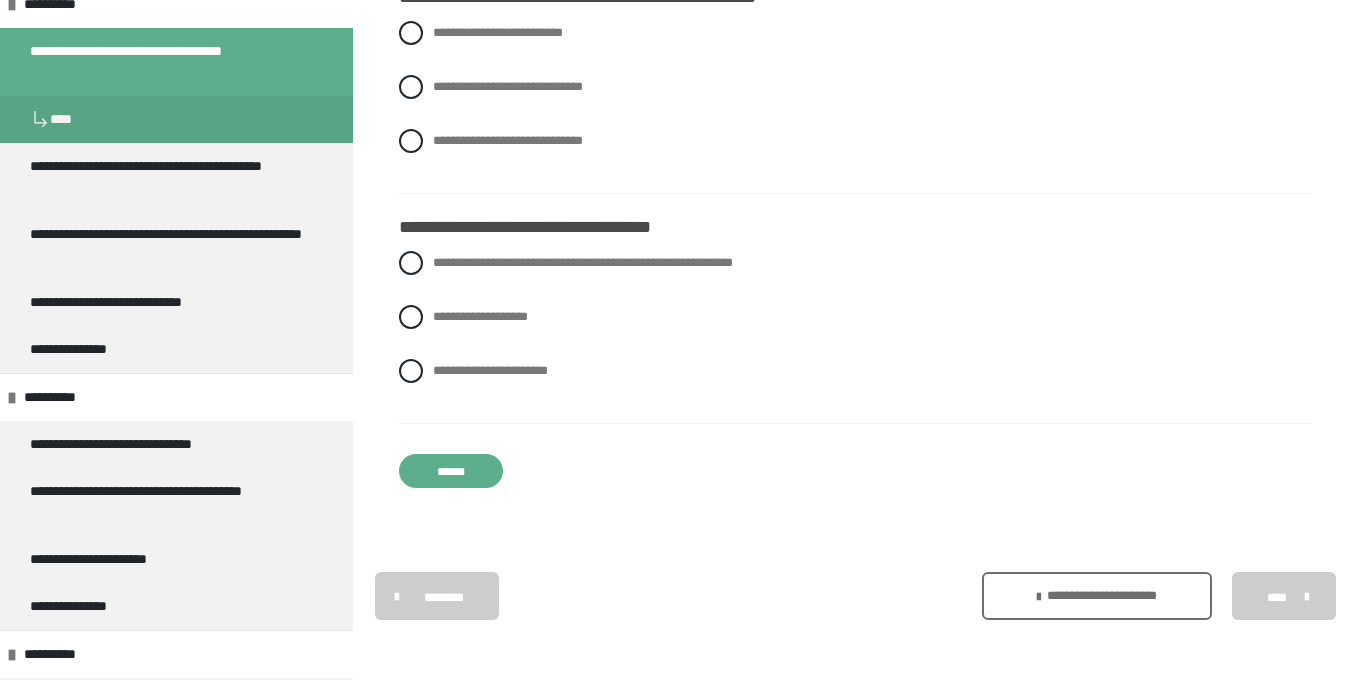 click on "**********" at bounding box center [1097, 596] 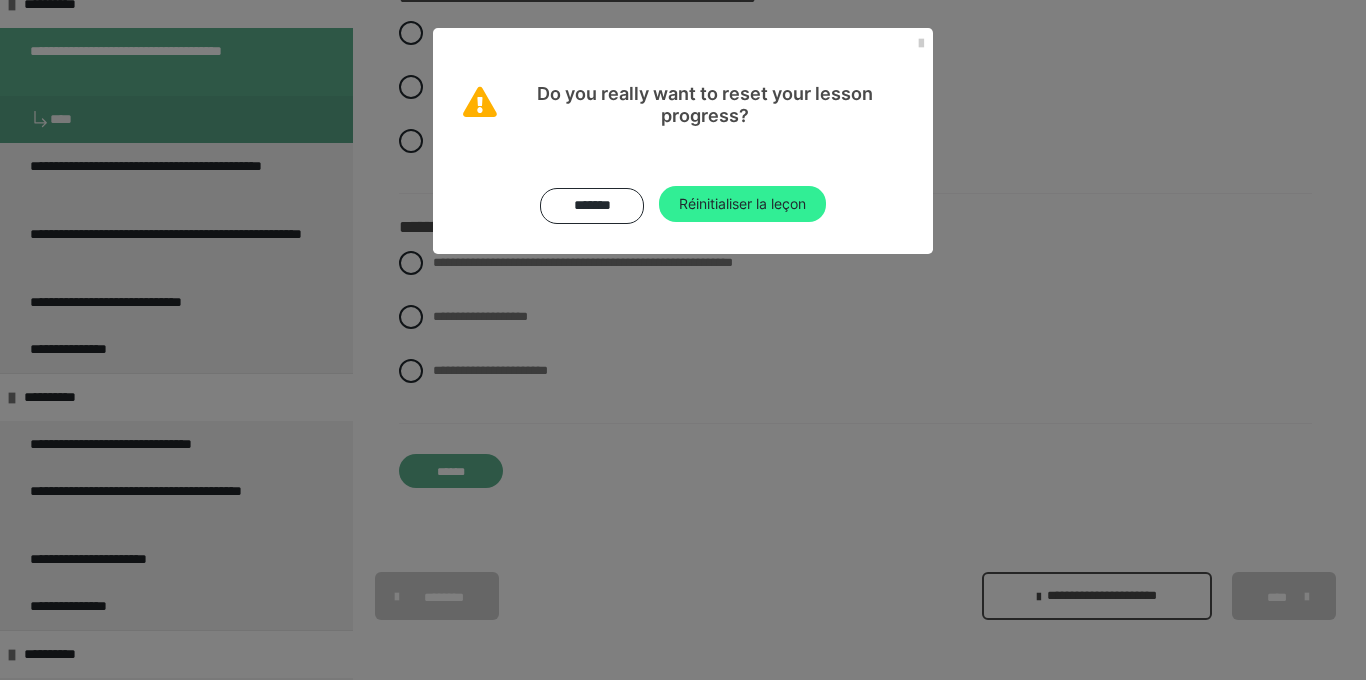 click on "Réinitialiser la leçon" at bounding box center (742, 204) 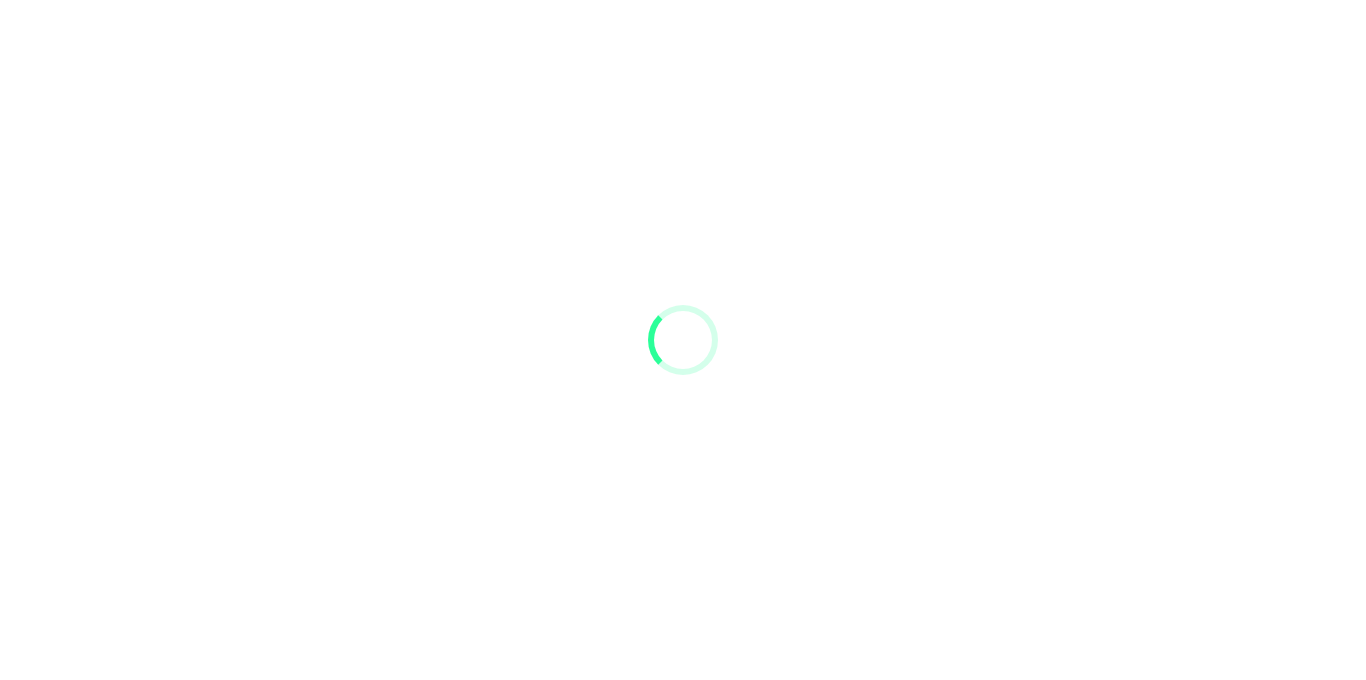 scroll, scrollTop: 0, scrollLeft: 0, axis: both 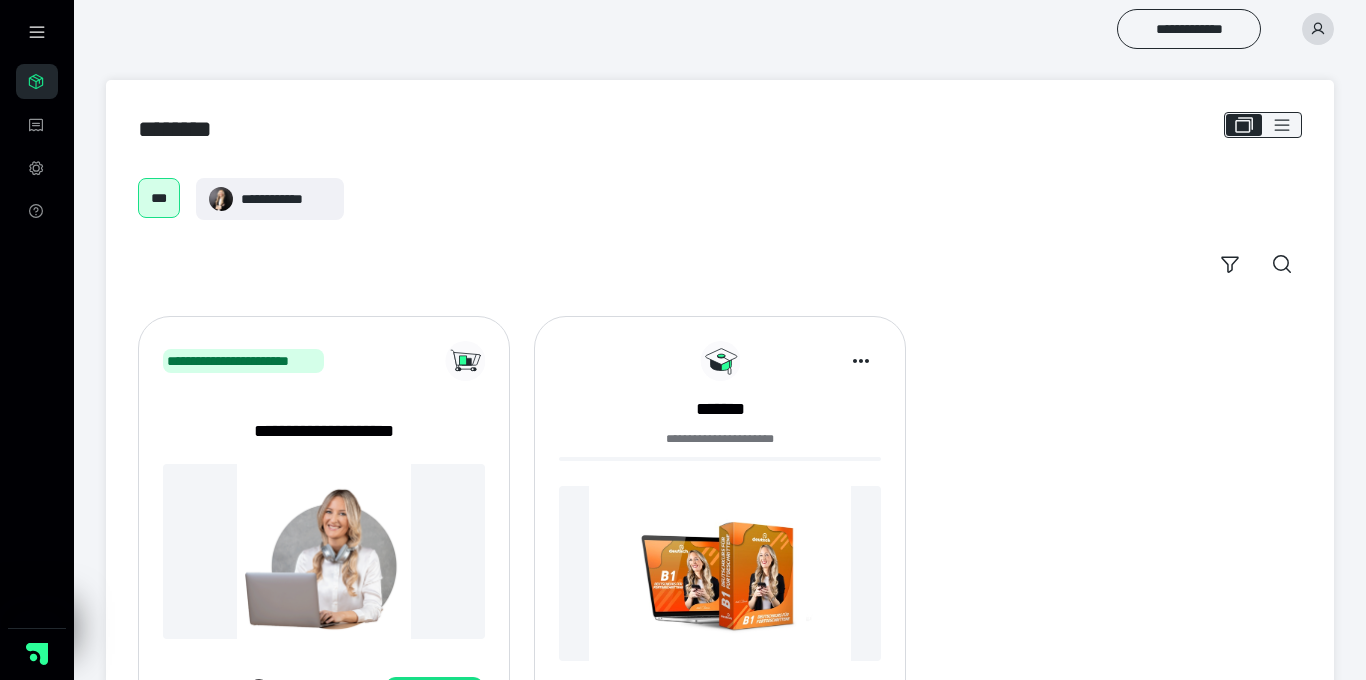 click at bounding box center (720, 573) 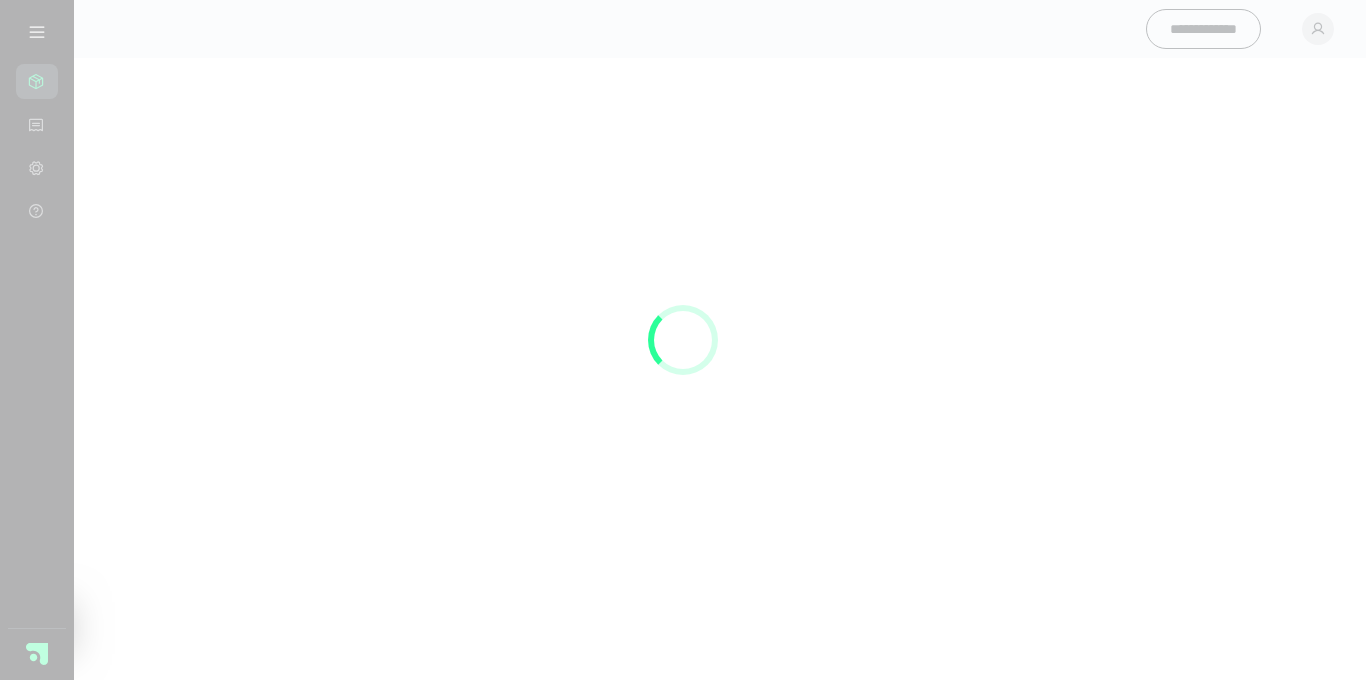 scroll, scrollTop: 0, scrollLeft: 0, axis: both 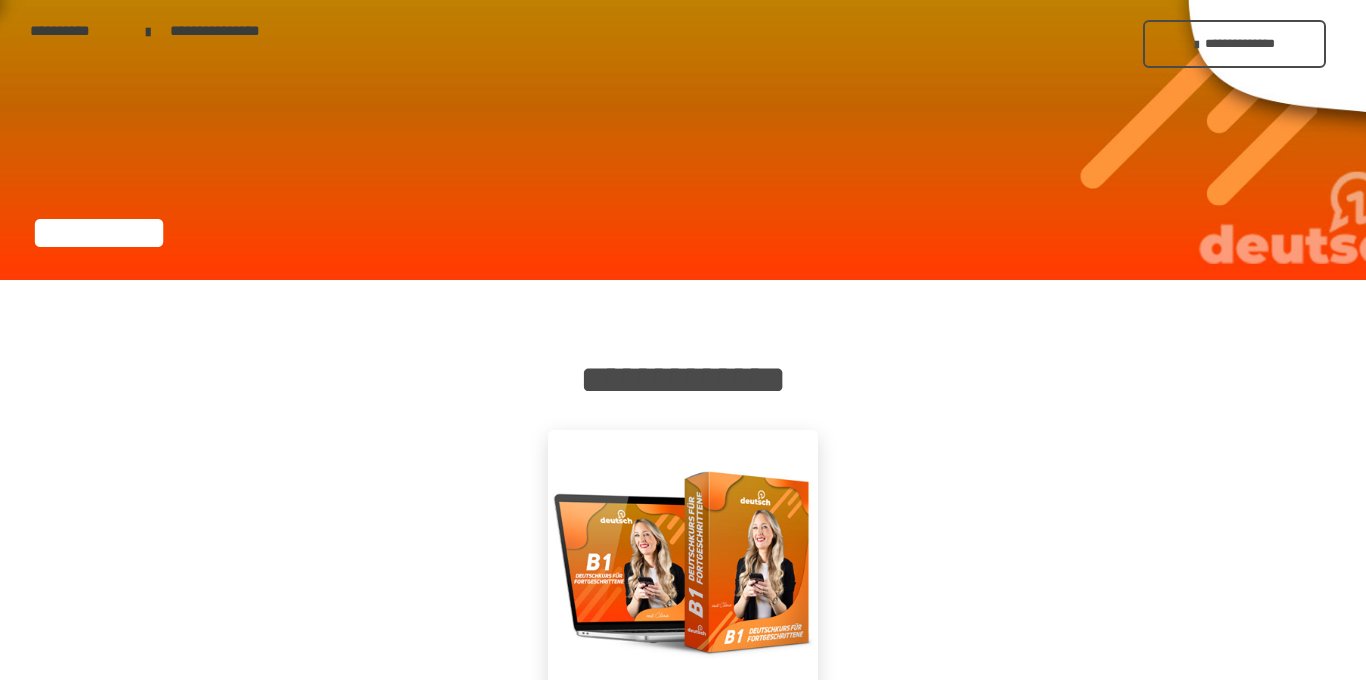 click at bounding box center [683, 565] 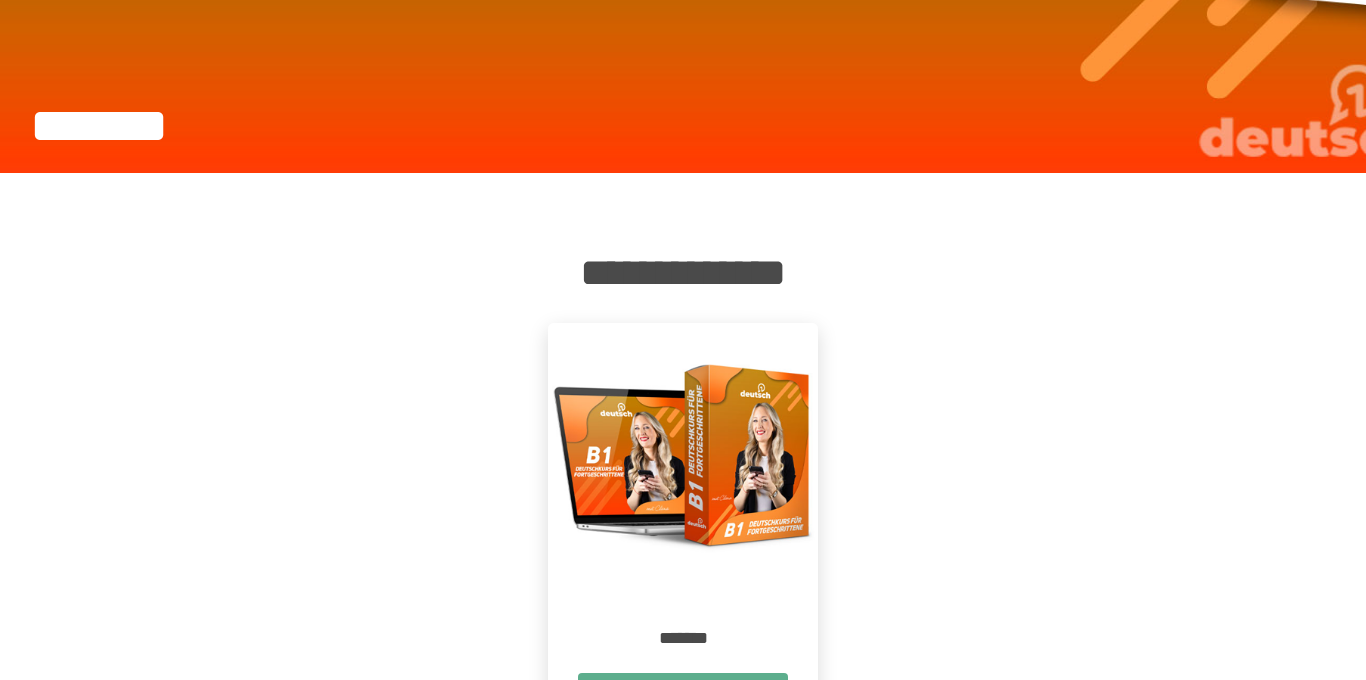 scroll, scrollTop: 233, scrollLeft: 0, axis: vertical 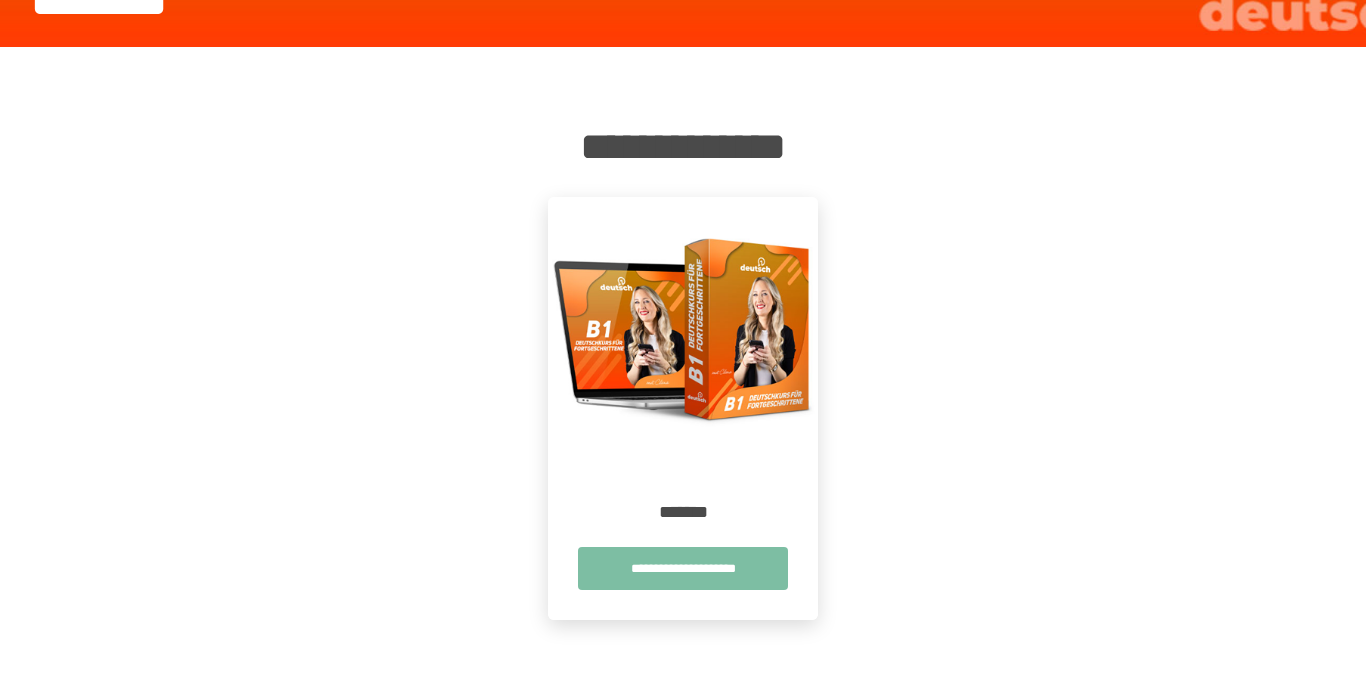 click on "**********" at bounding box center (683, 568) 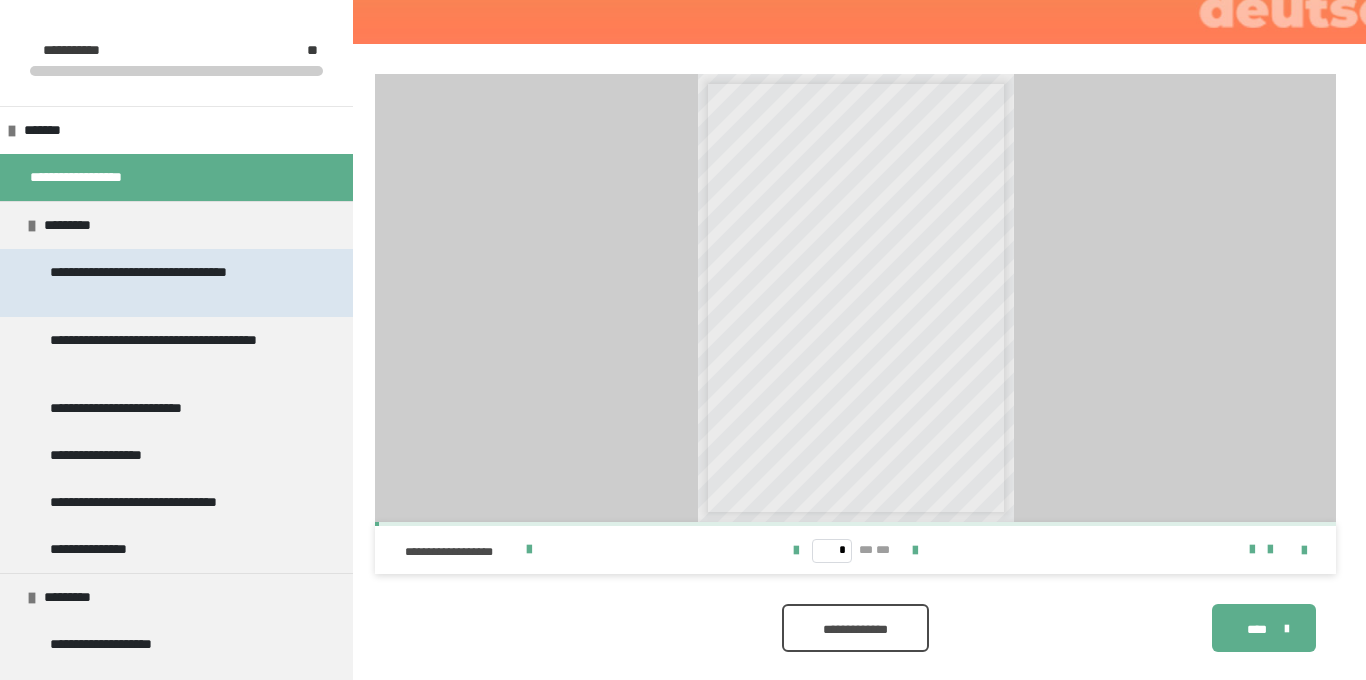 scroll, scrollTop: 340, scrollLeft: 0, axis: vertical 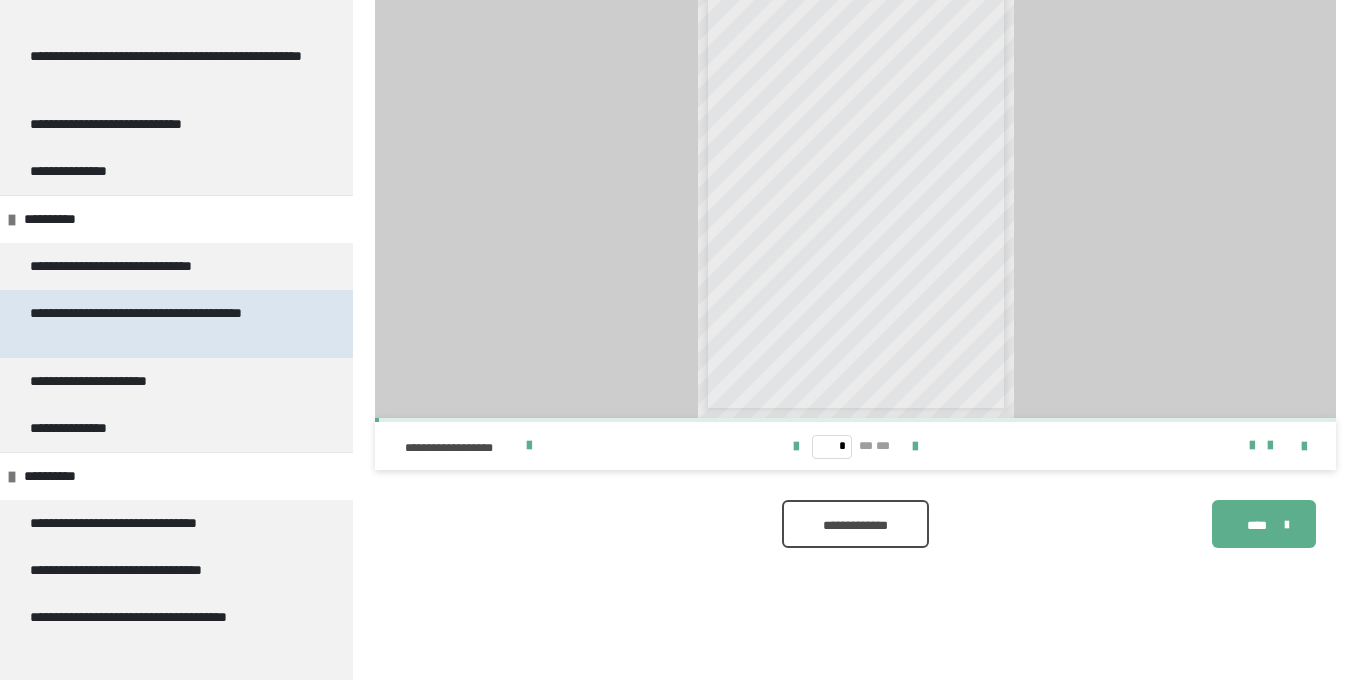 click on "**********" at bounding box center (168, 324) 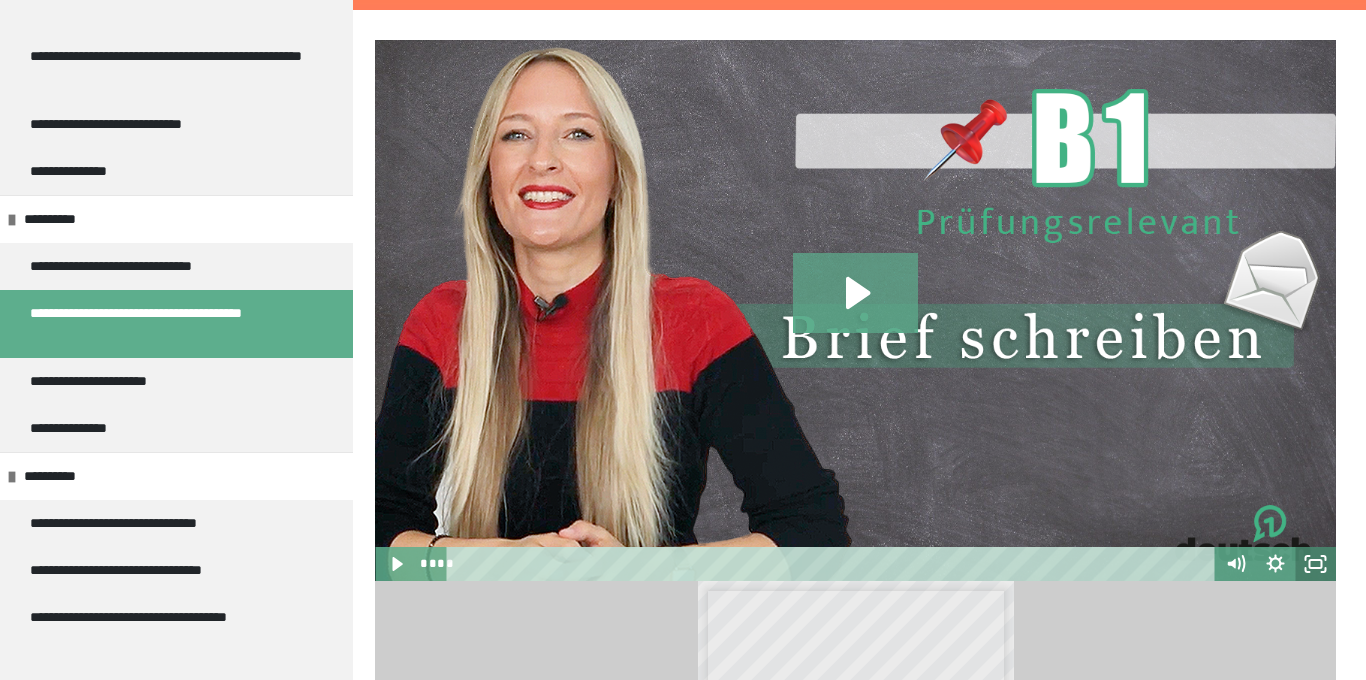 click 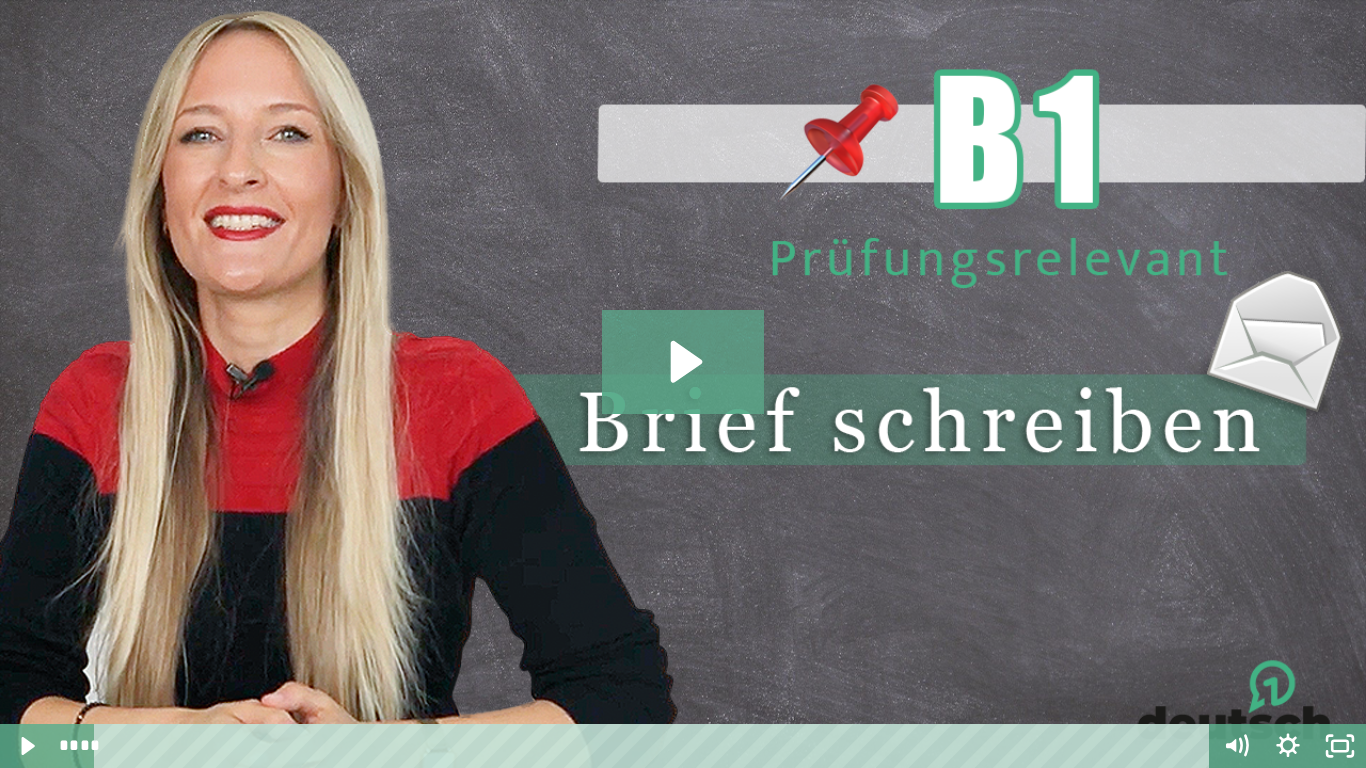 click at bounding box center [683, 384] 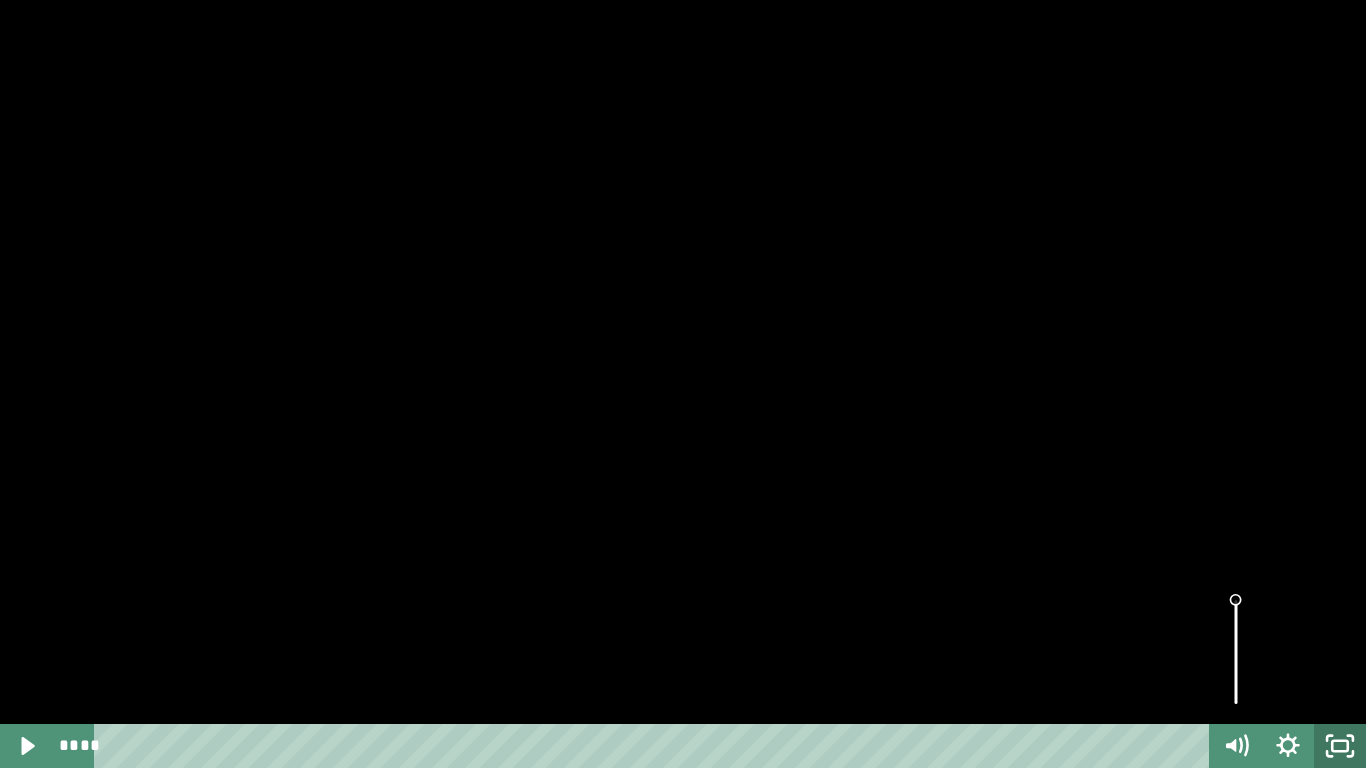click 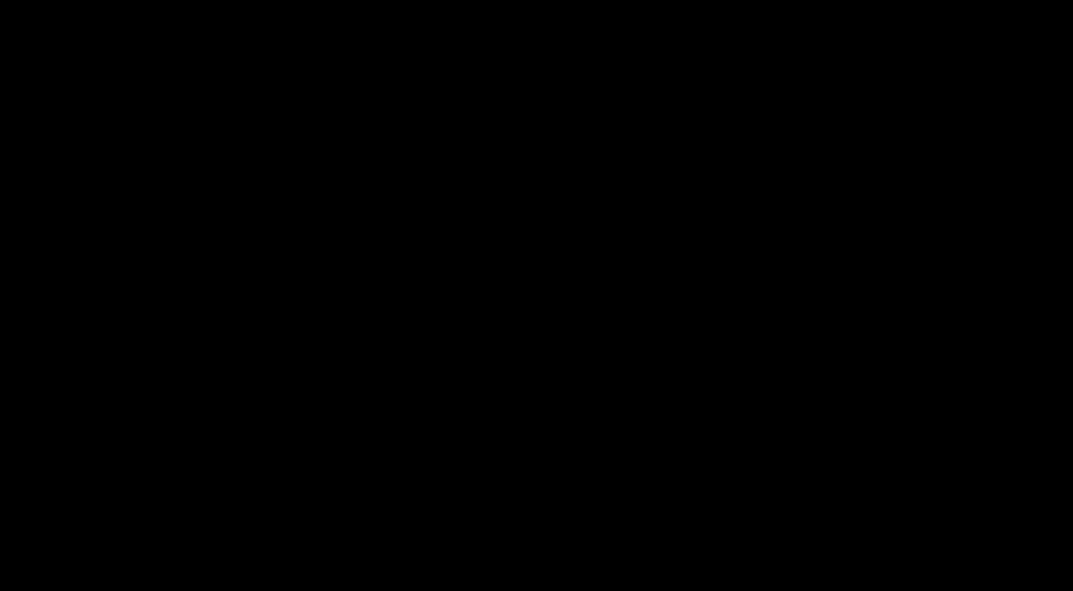scroll, scrollTop: 2696, scrollLeft: 0, axis: vertical 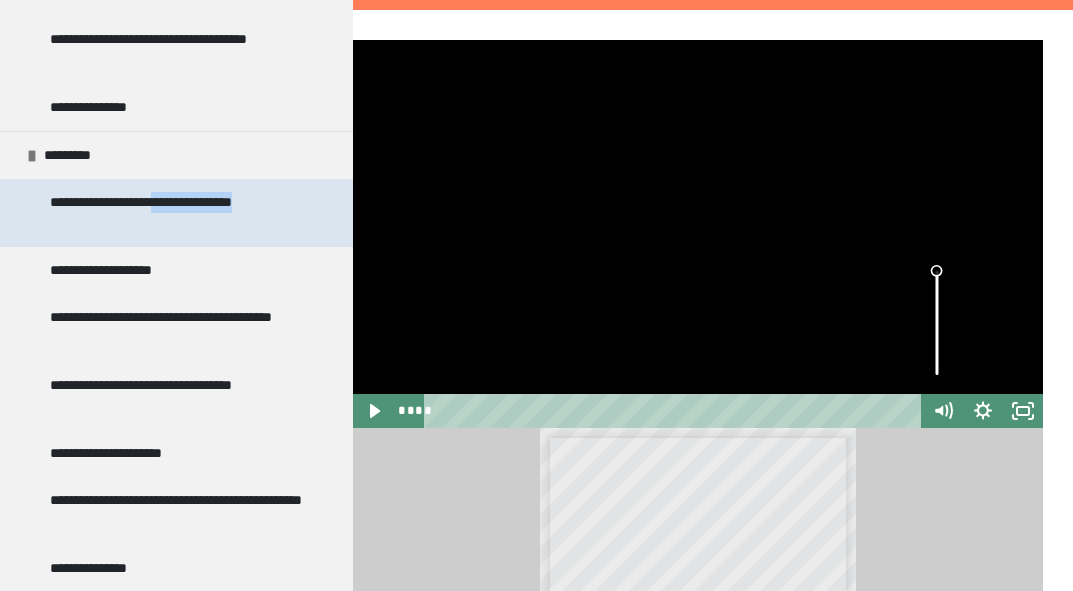 drag, startPoint x: 214, startPoint y: 224, endPoint x: 18, endPoint y: 223, distance: 196.00255 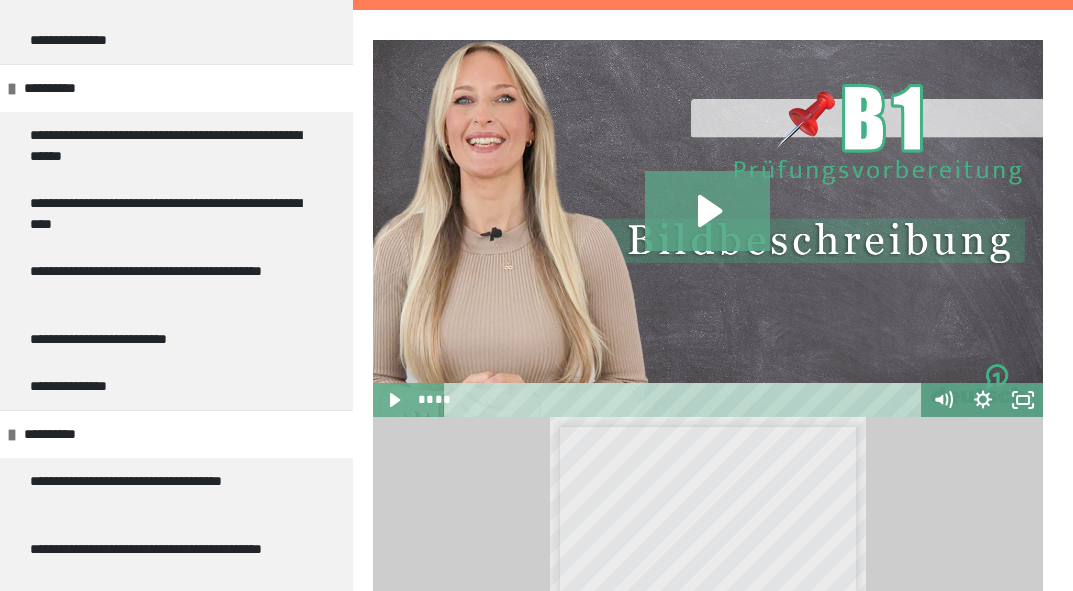 scroll, scrollTop: 4342, scrollLeft: 0, axis: vertical 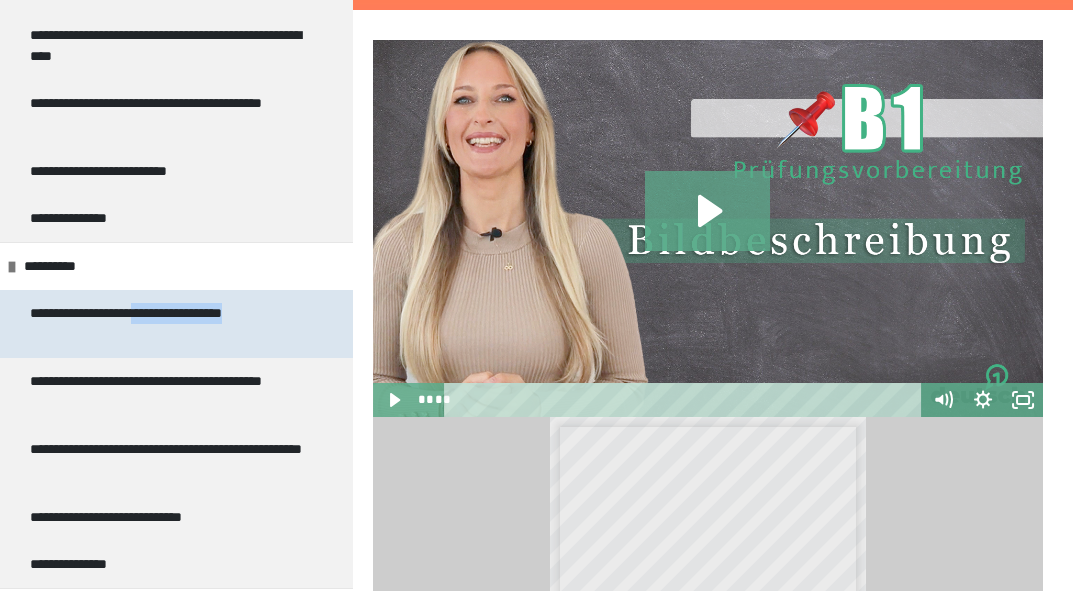 drag, startPoint x: 224, startPoint y: 346, endPoint x: 175, endPoint y: 314, distance: 58.5235 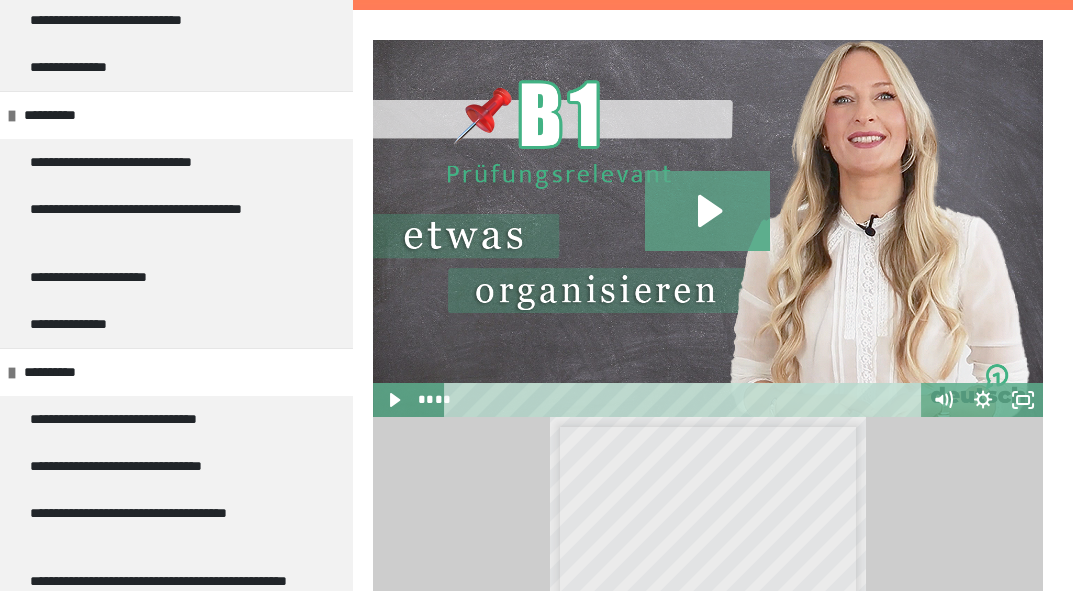 scroll, scrollTop: 4890, scrollLeft: 0, axis: vertical 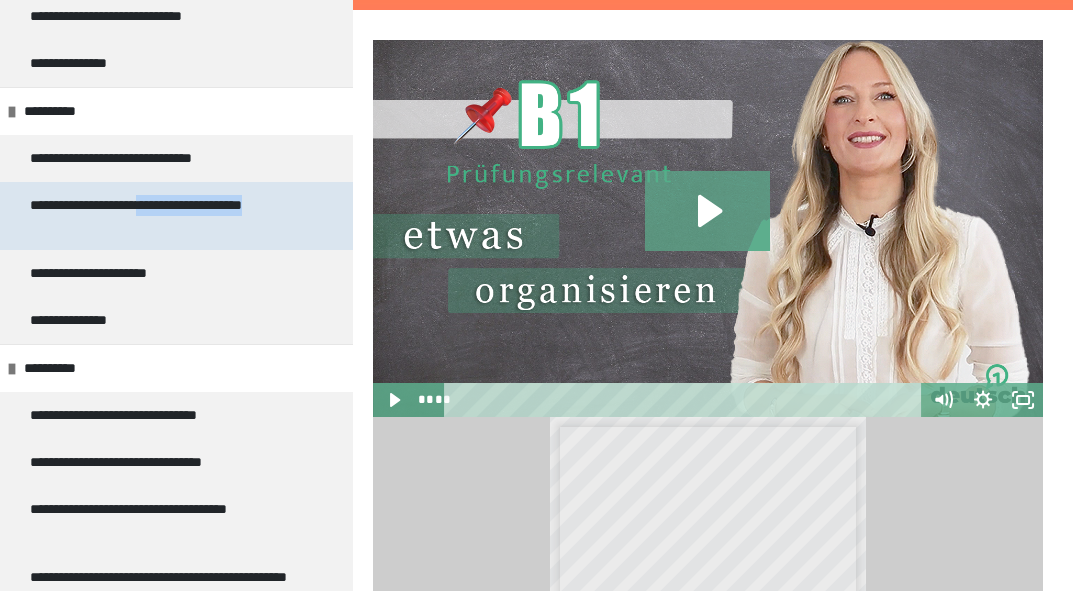 drag, startPoint x: 211, startPoint y: 228, endPoint x: 181, endPoint y: 201, distance: 40.36087 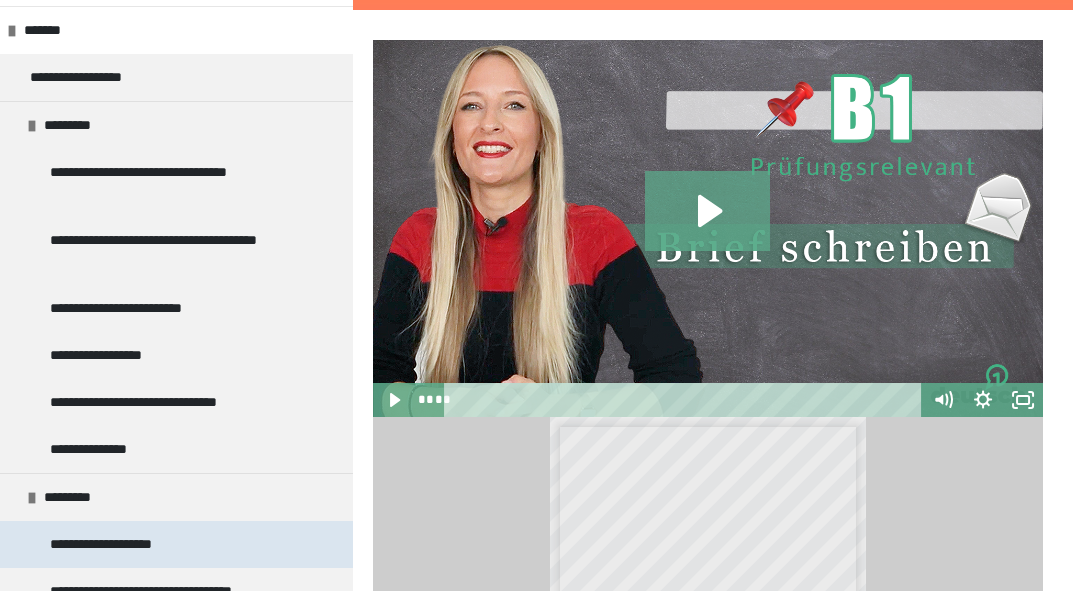 scroll, scrollTop: 91, scrollLeft: 0, axis: vertical 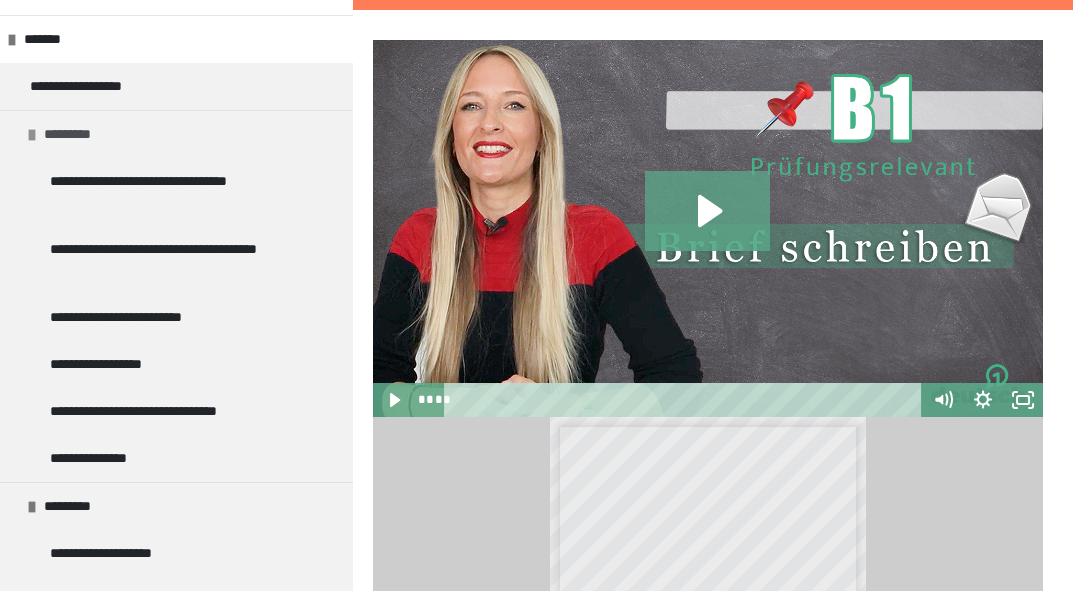 click on "*********" at bounding box center [176, 134] 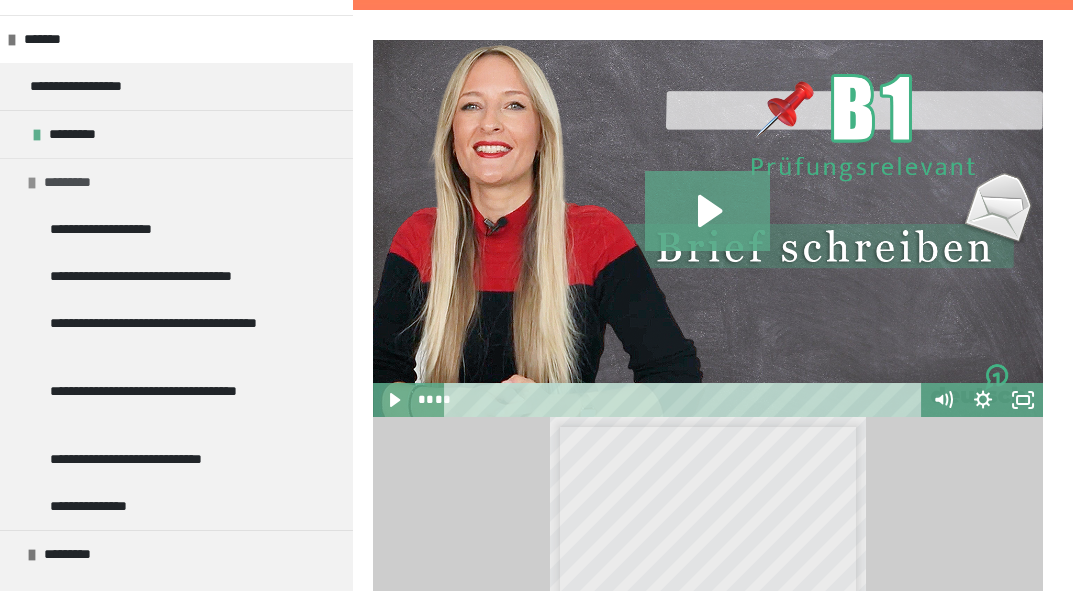 click on "*********" at bounding box center [74, 182] 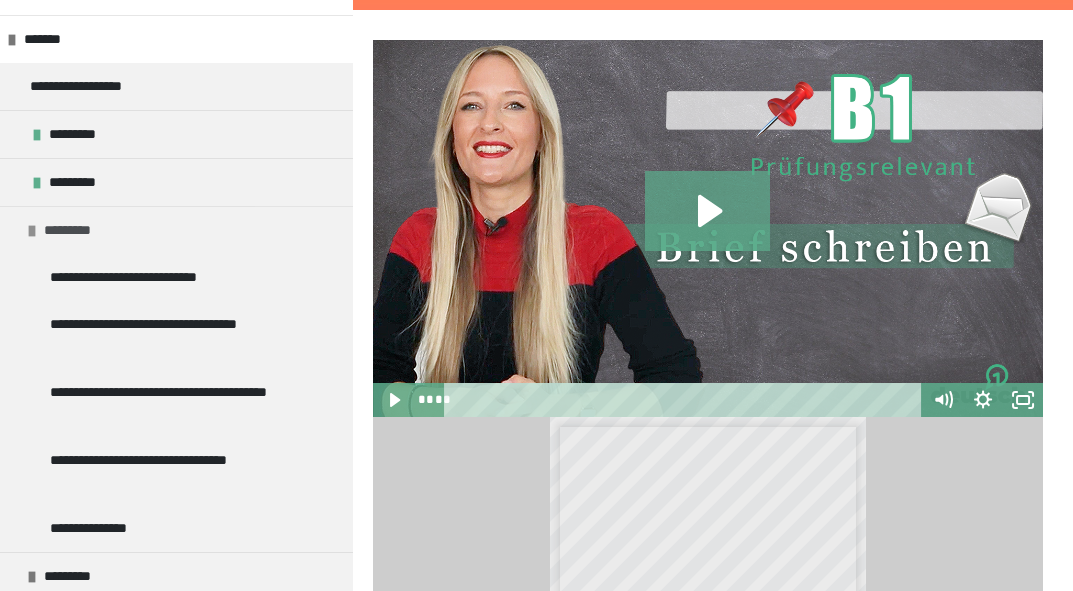 click on "*********" at bounding box center [176, 230] 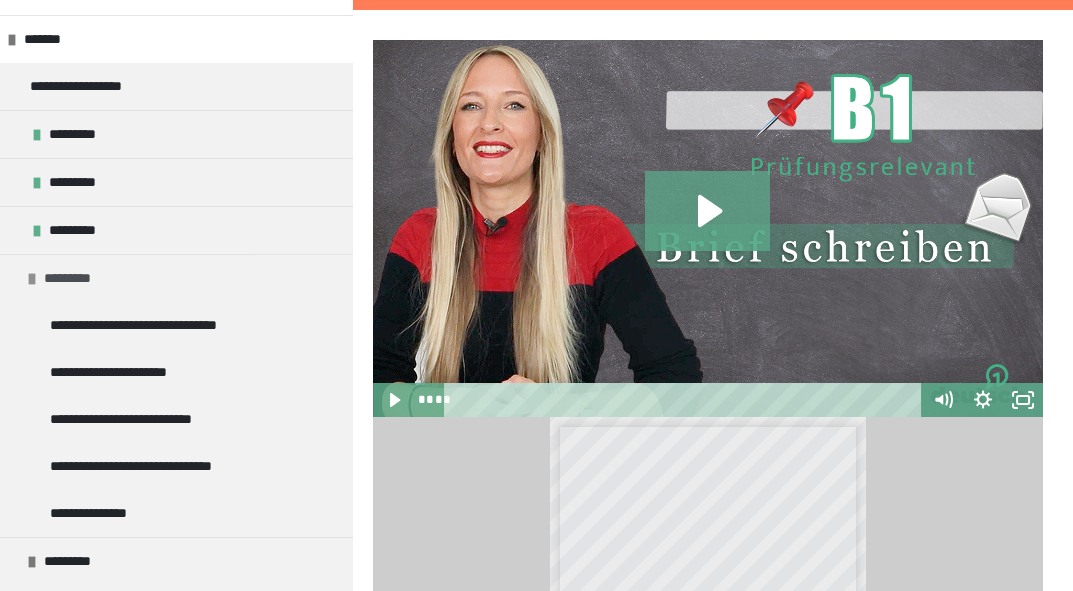 click on "*********" at bounding box center (176, 278) 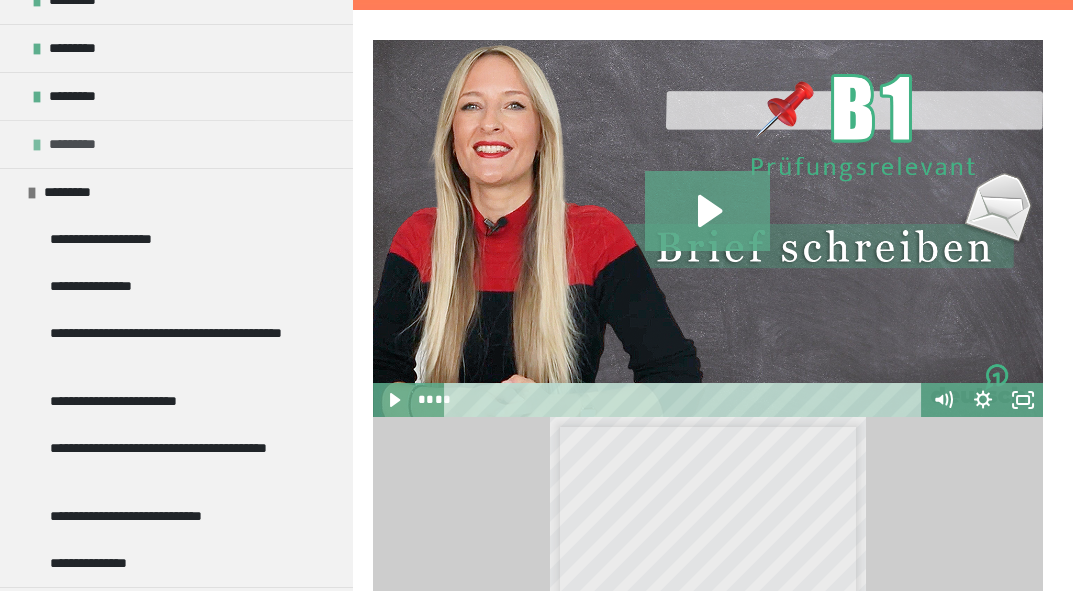scroll, scrollTop: 234, scrollLeft: 0, axis: vertical 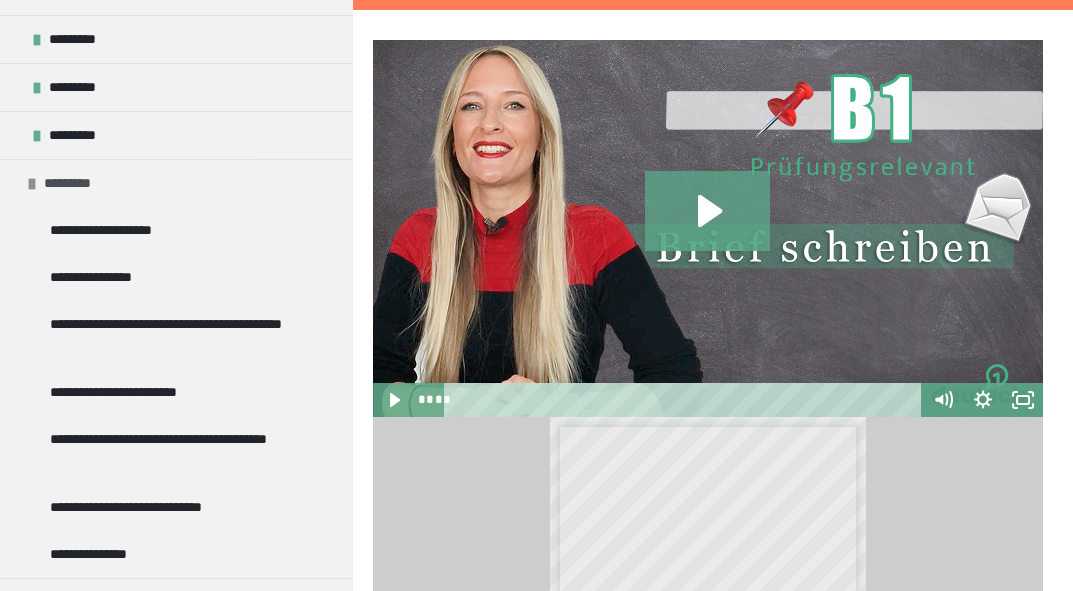 click on "*********" at bounding box center (74, 183) 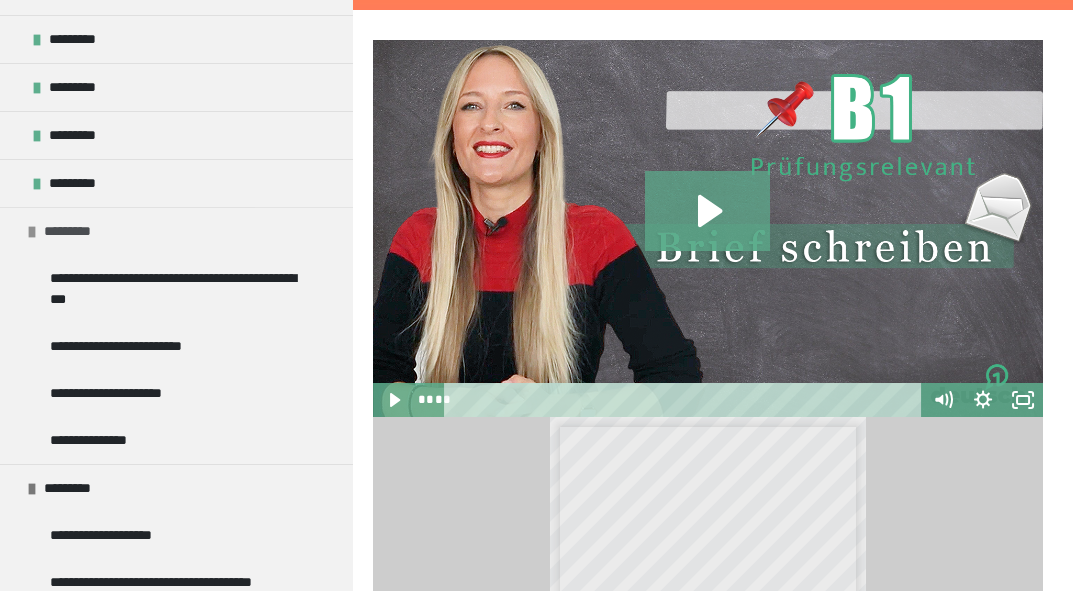 click on "*********" at bounding box center (74, 231) 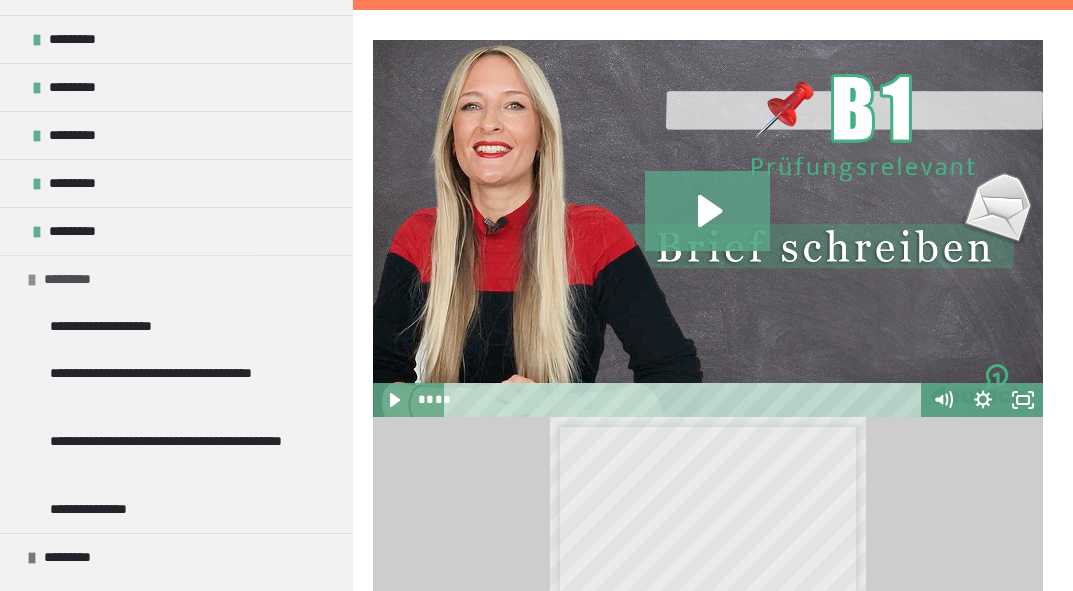 click on "*********" at bounding box center (74, 279) 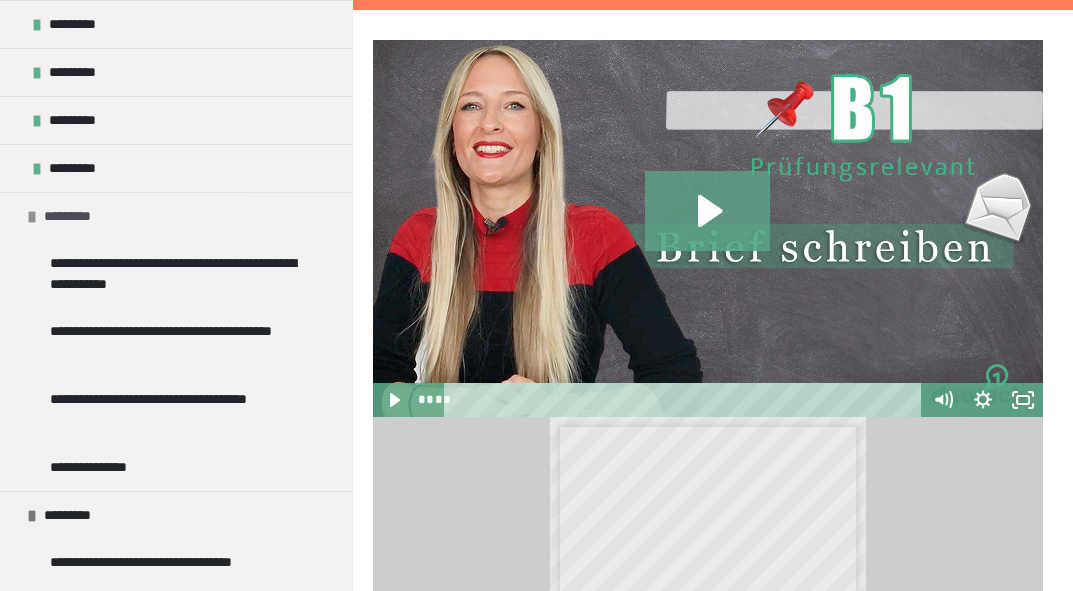 scroll, scrollTop: 356, scrollLeft: 0, axis: vertical 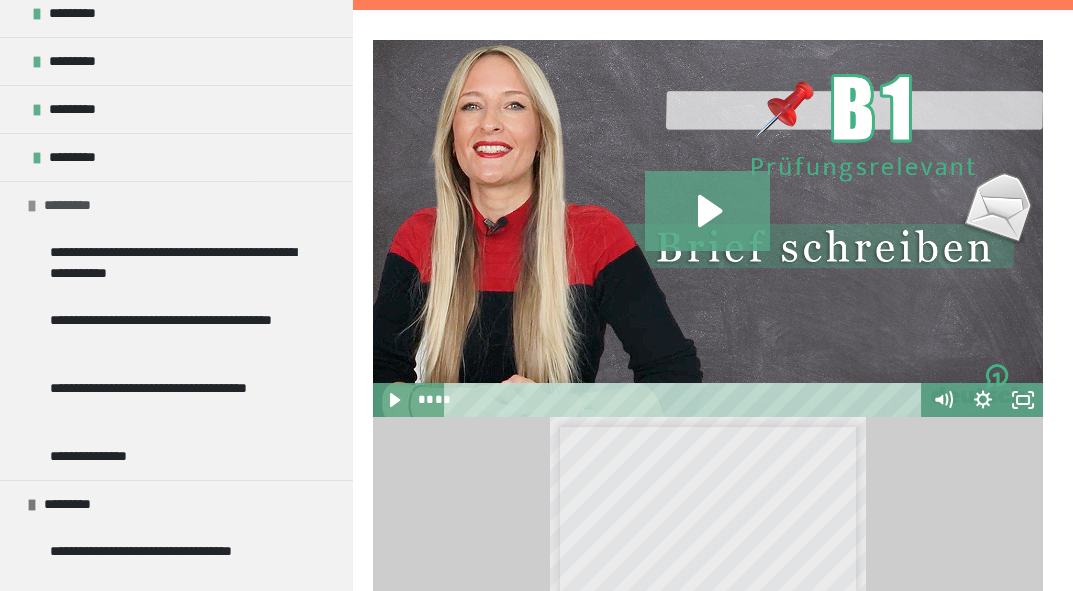 click on "*********" at bounding box center (176, 205) 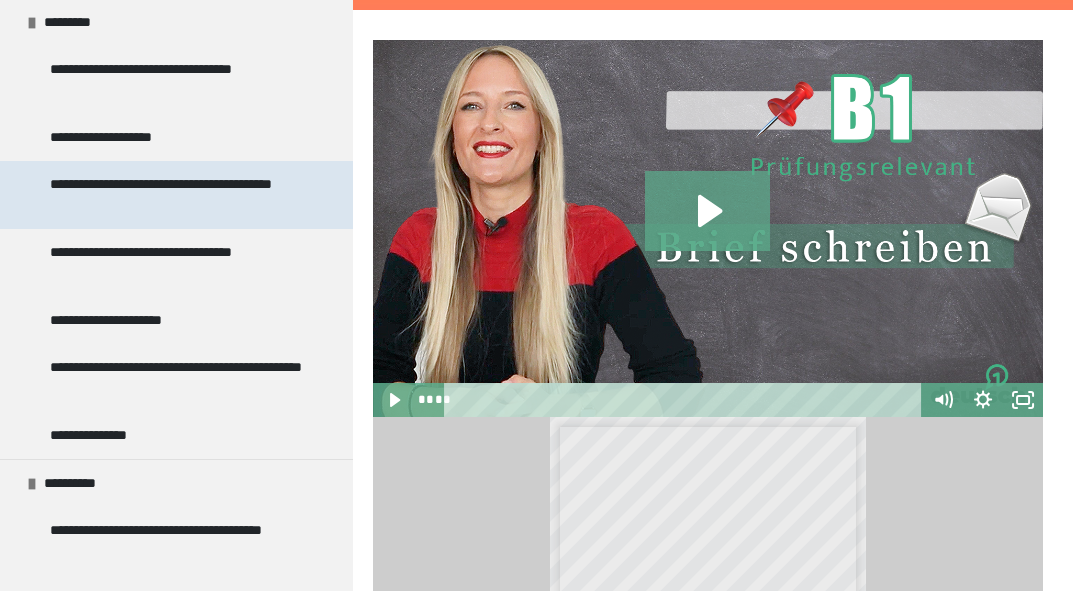 scroll, scrollTop: 525, scrollLeft: 0, axis: vertical 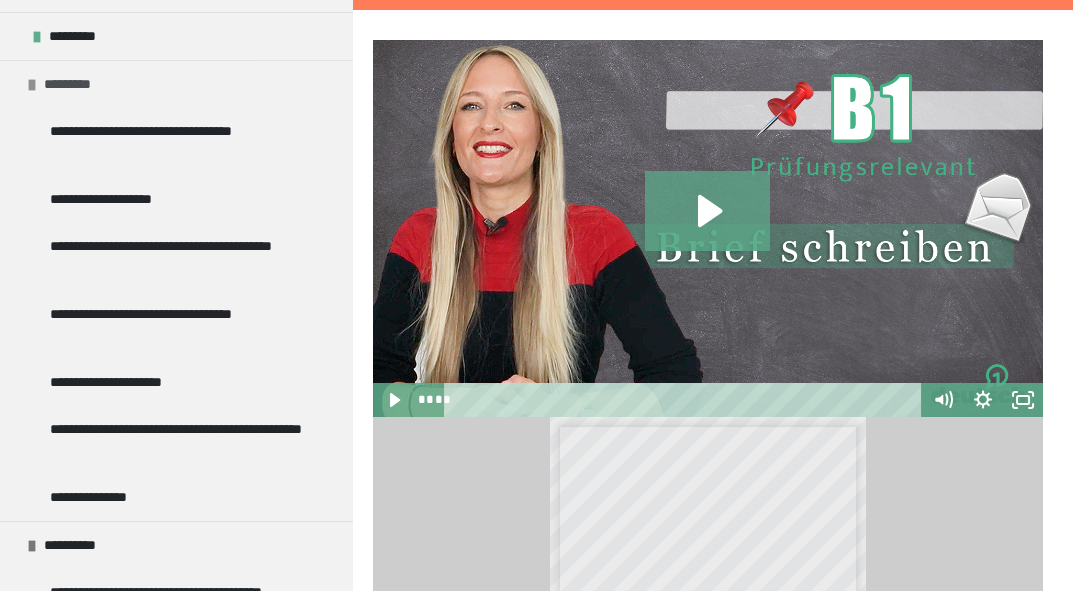 click on "*********" at bounding box center (176, 84) 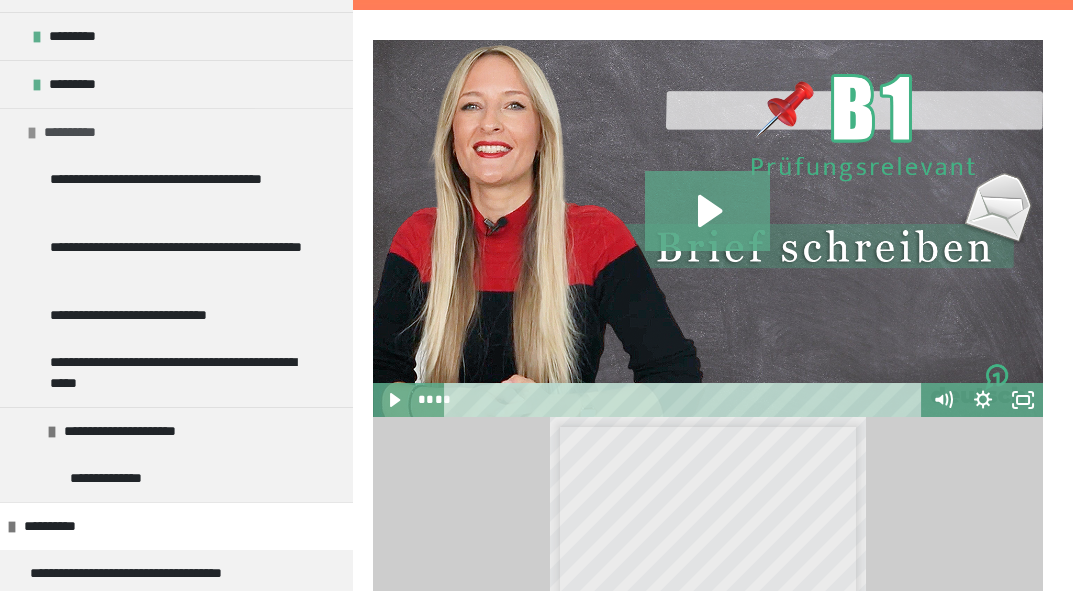 click on "**********" at bounding box center [176, 132] 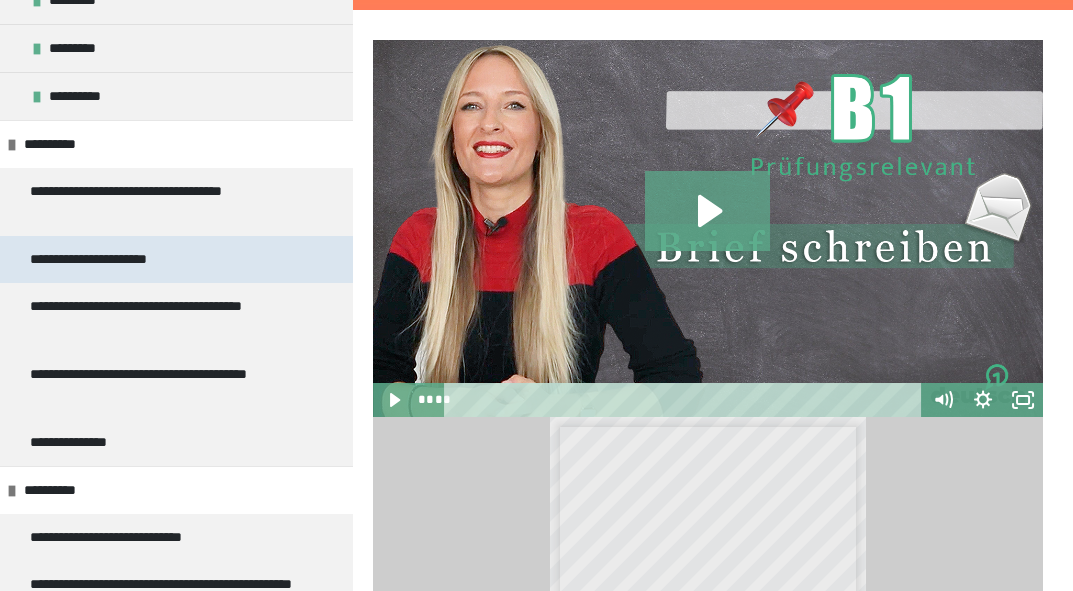 scroll, scrollTop: 580, scrollLeft: 0, axis: vertical 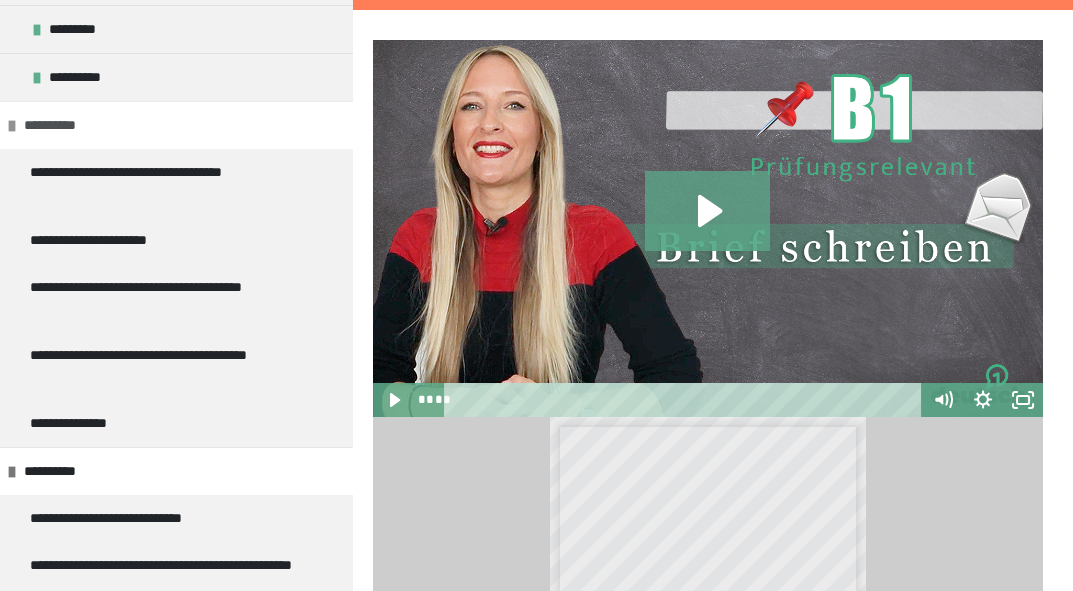 click on "**********" at bounding box center (55, 125) 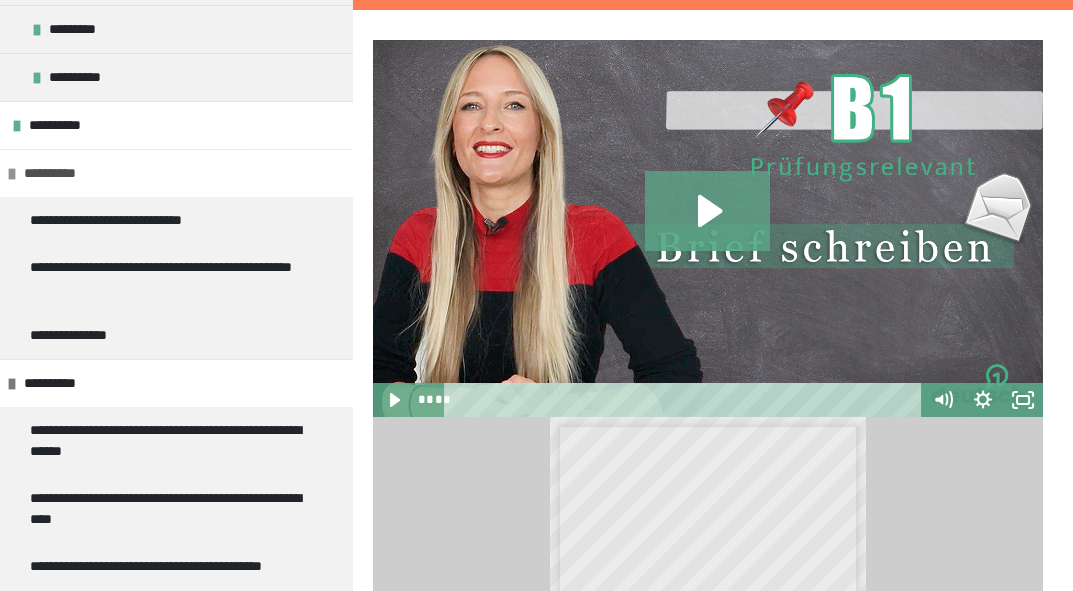 click on "**********" at bounding box center (57, 173) 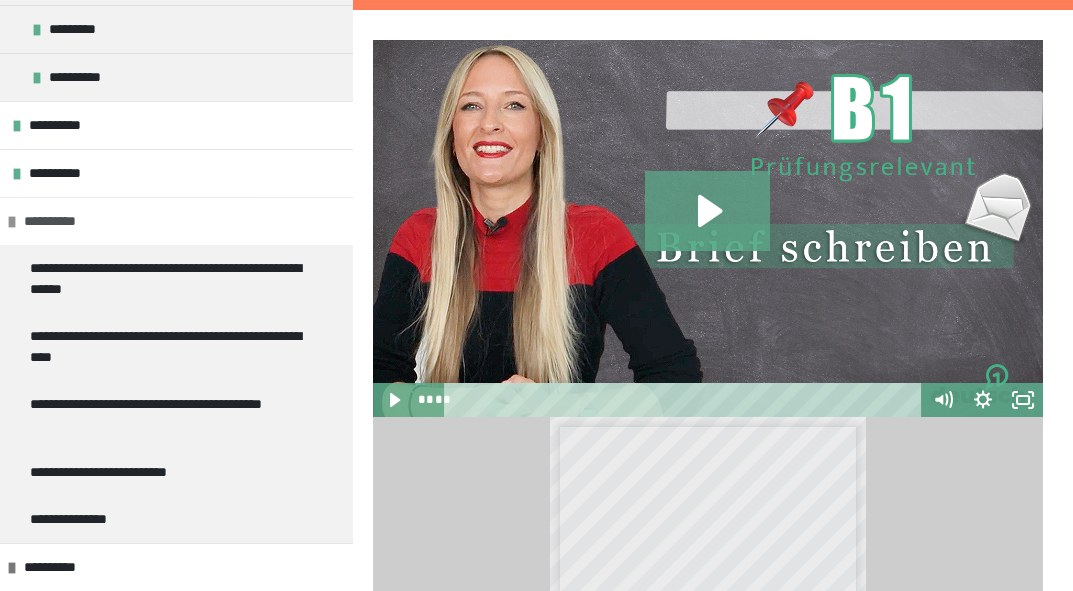 click on "**********" at bounding box center (57, 221) 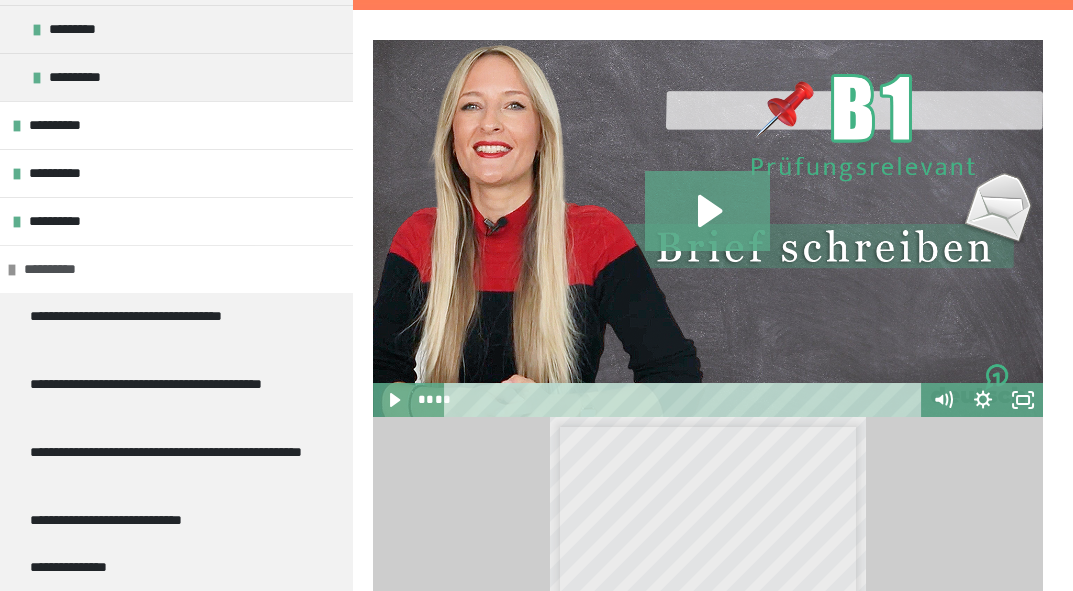 click on "**********" at bounding box center (57, 269) 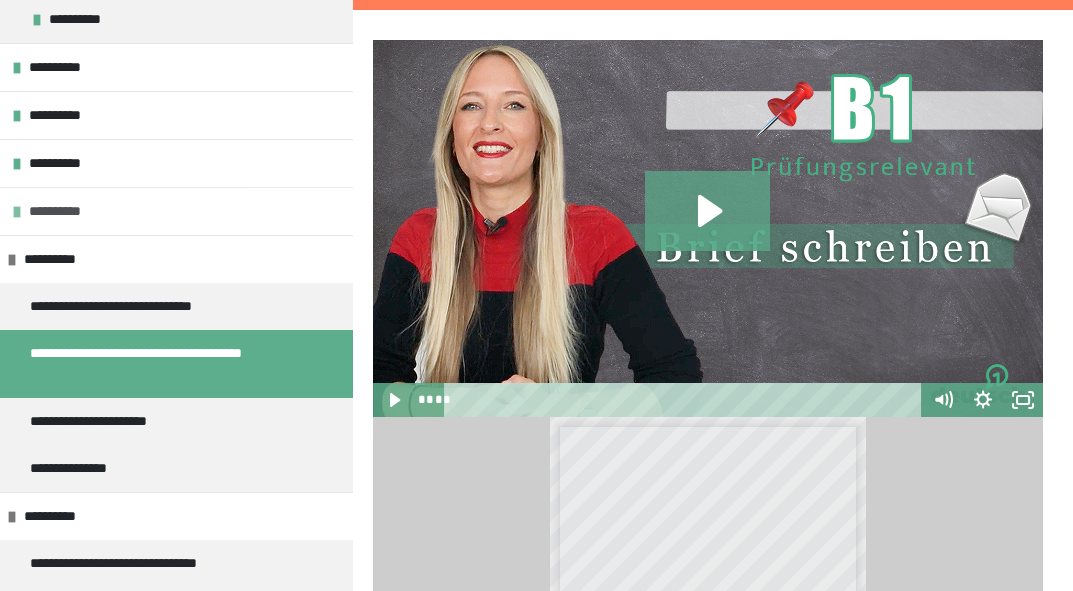scroll, scrollTop: 643, scrollLeft: 0, axis: vertical 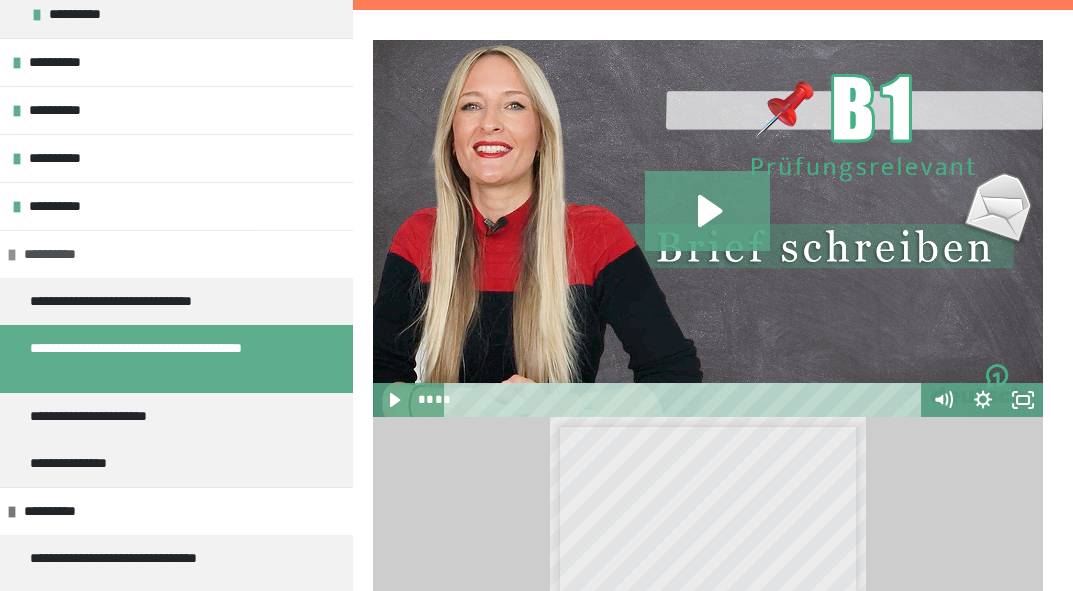 click on "**********" at bounding box center (57, 254) 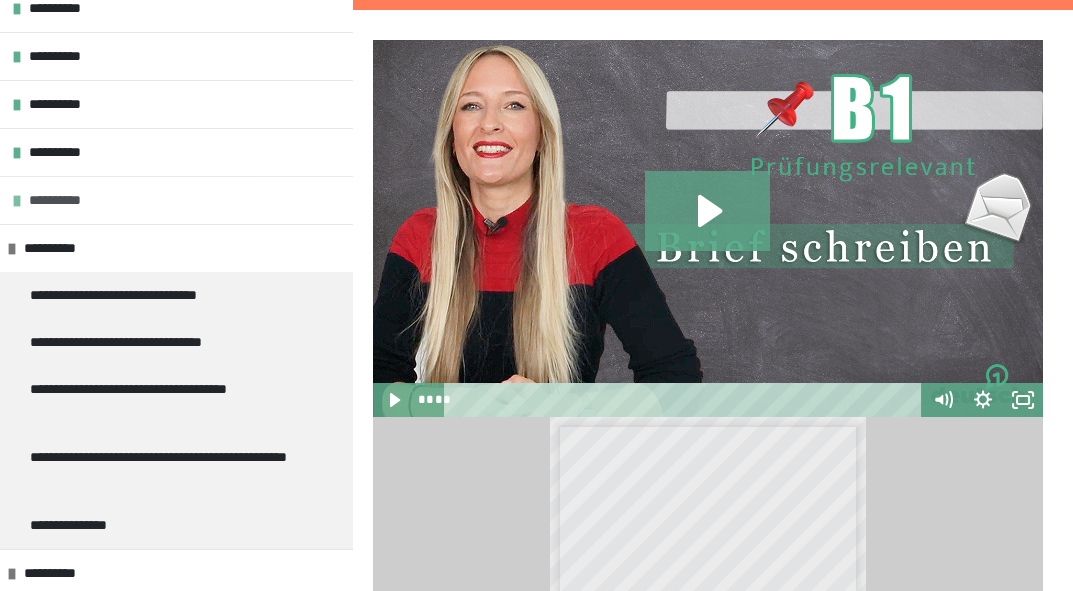 scroll, scrollTop: 699, scrollLeft: 0, axis: vertical 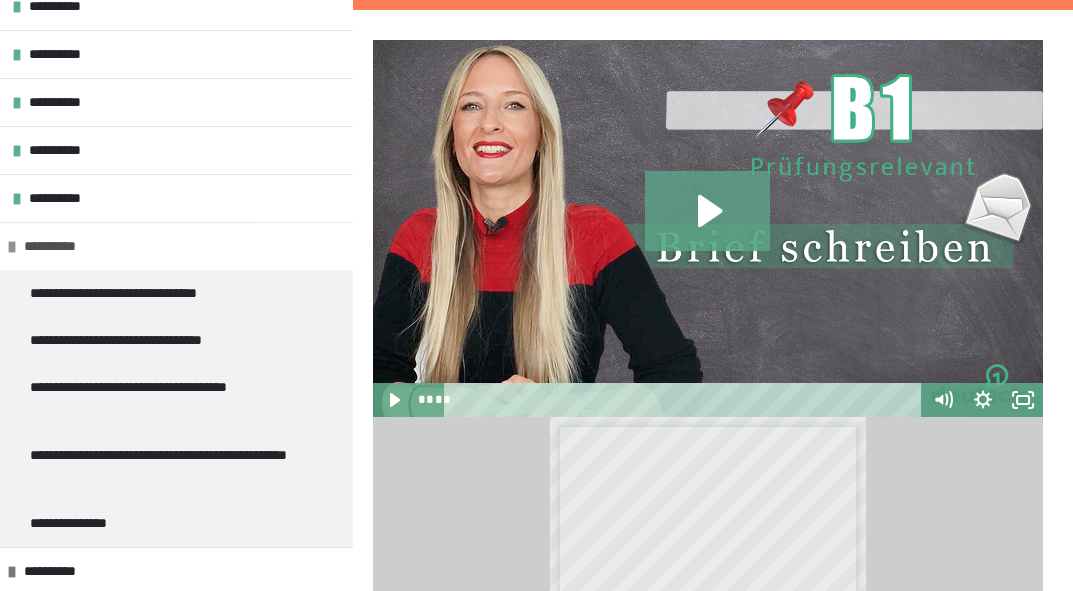 click on "**********" at bounding box center [57, 246] 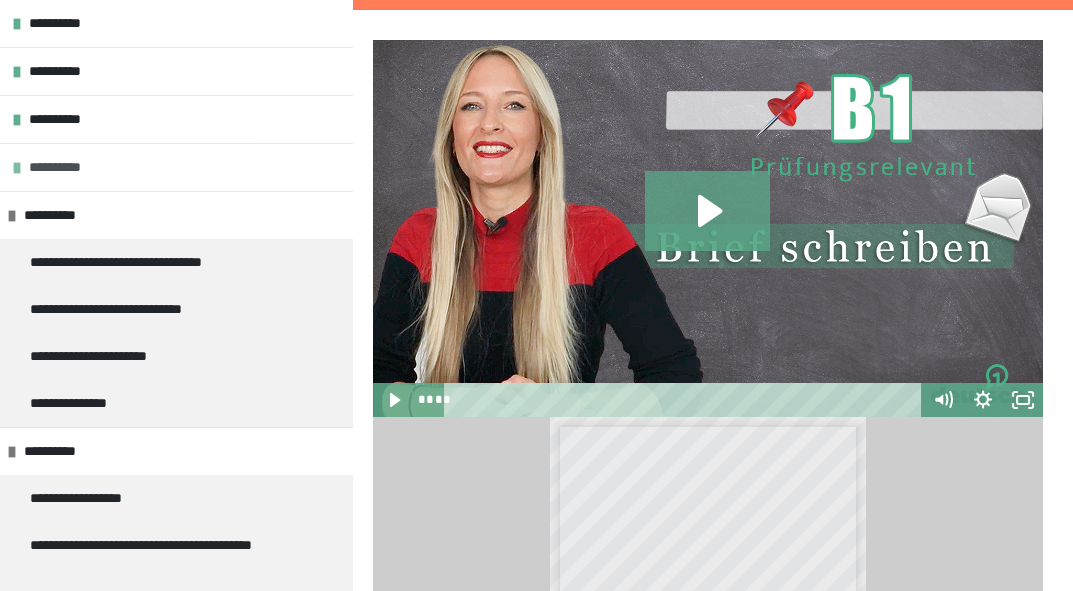 scroll, scrollTop: 780, scrollLeft: 0, axis: vertical 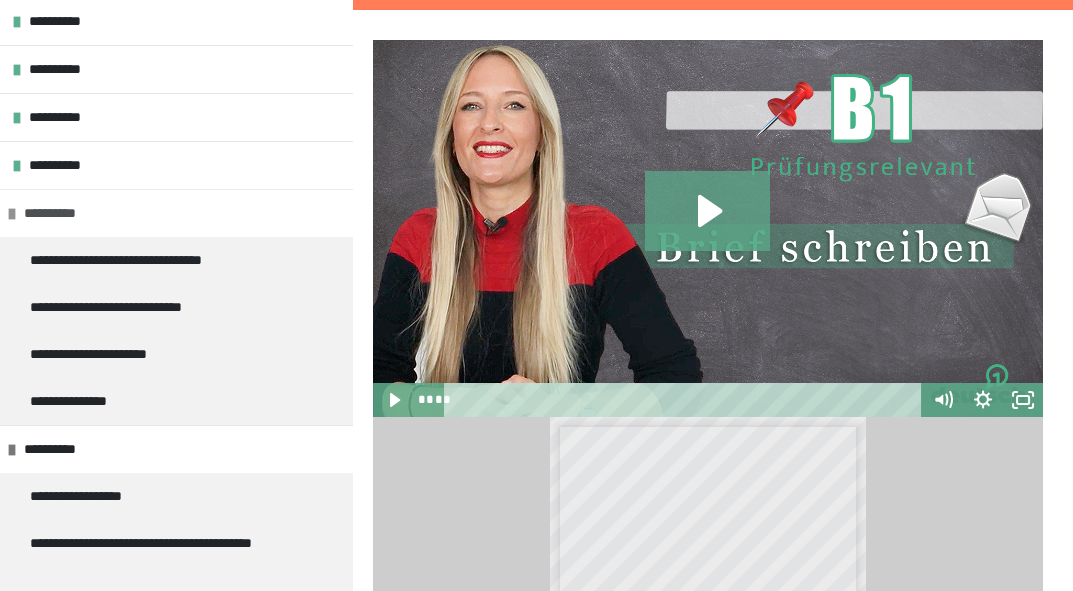 click on "**********" at bounding box center [57, 213] 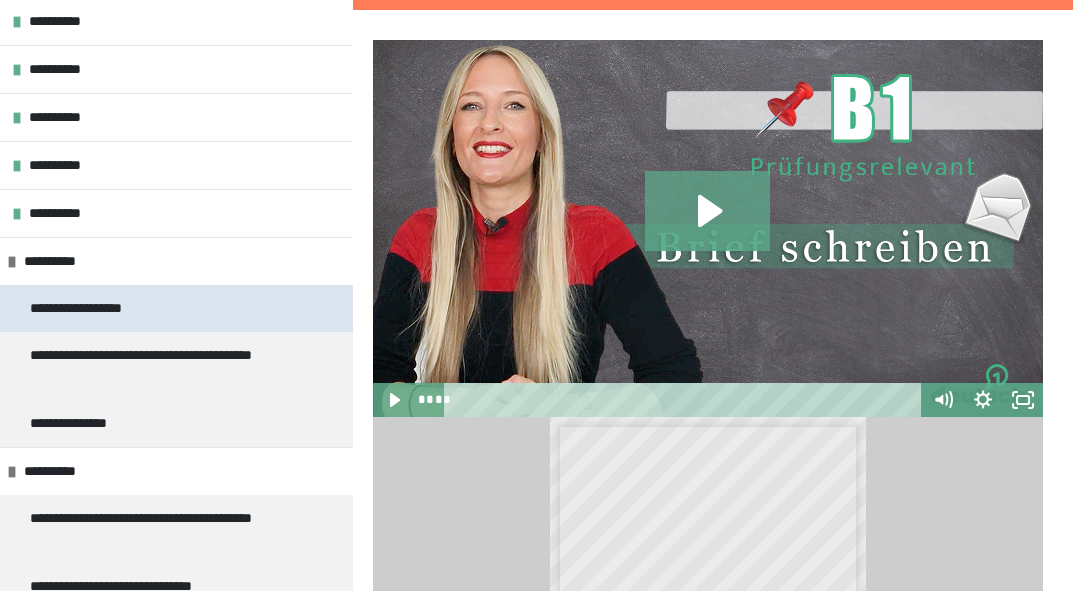 scroll, scrollTop: 825, scrollLeft: 0, axis: vertical 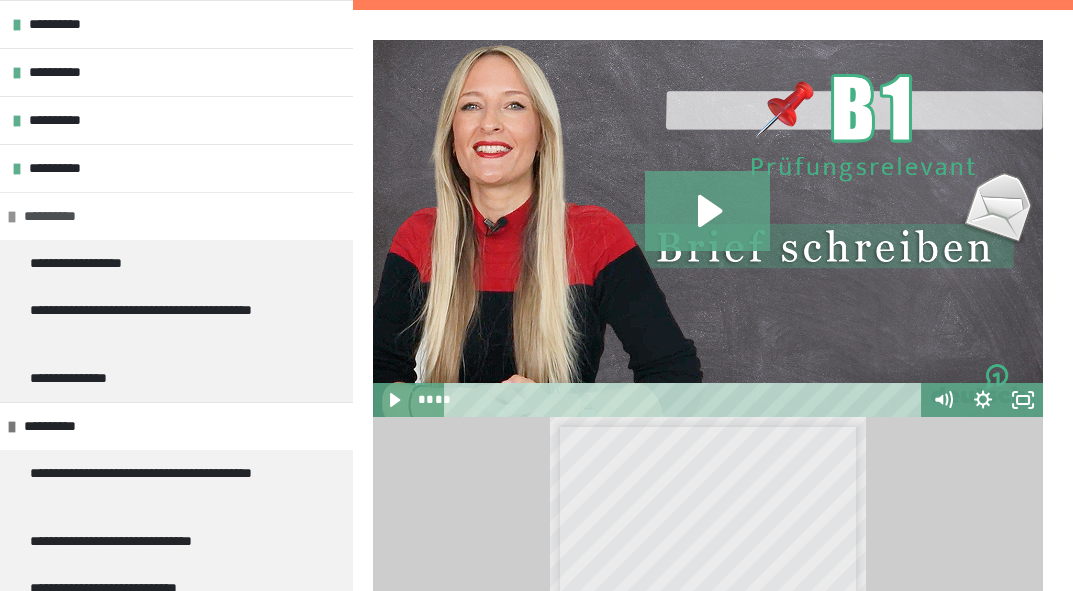 click on "**********" at bounding box center (57, 216) 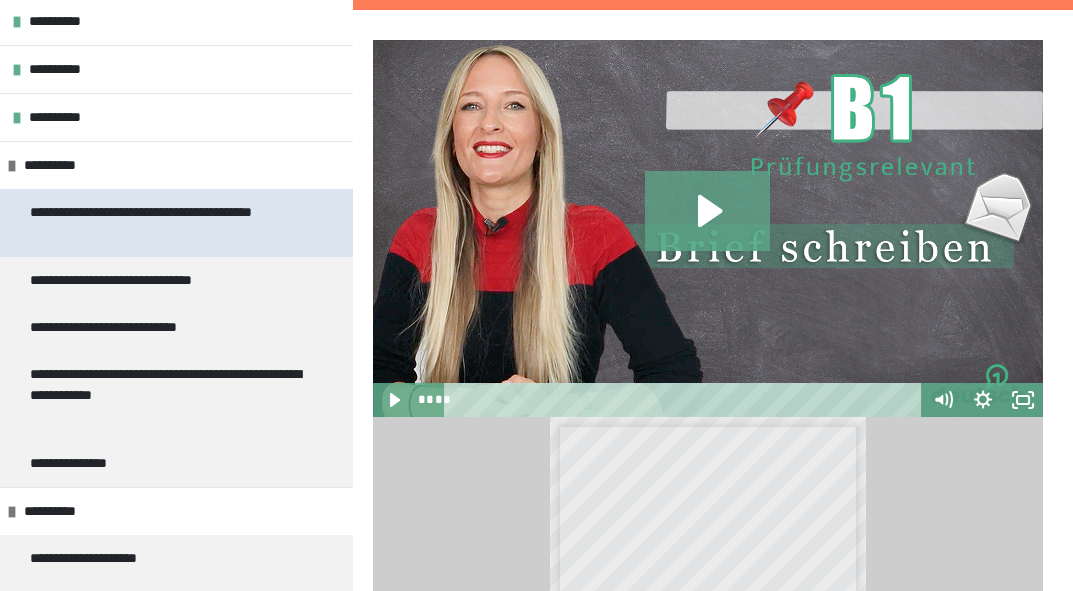 scroll, scrollTop: 927, scrollLeft: 0, axis: vertical 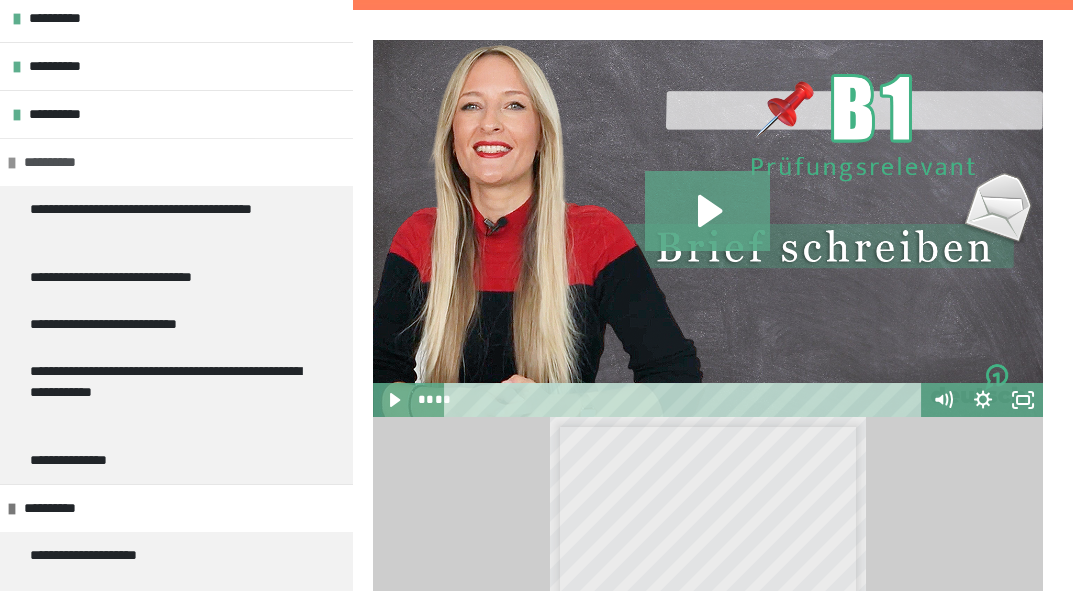 click on "**********" at bounding box center (57, 162) 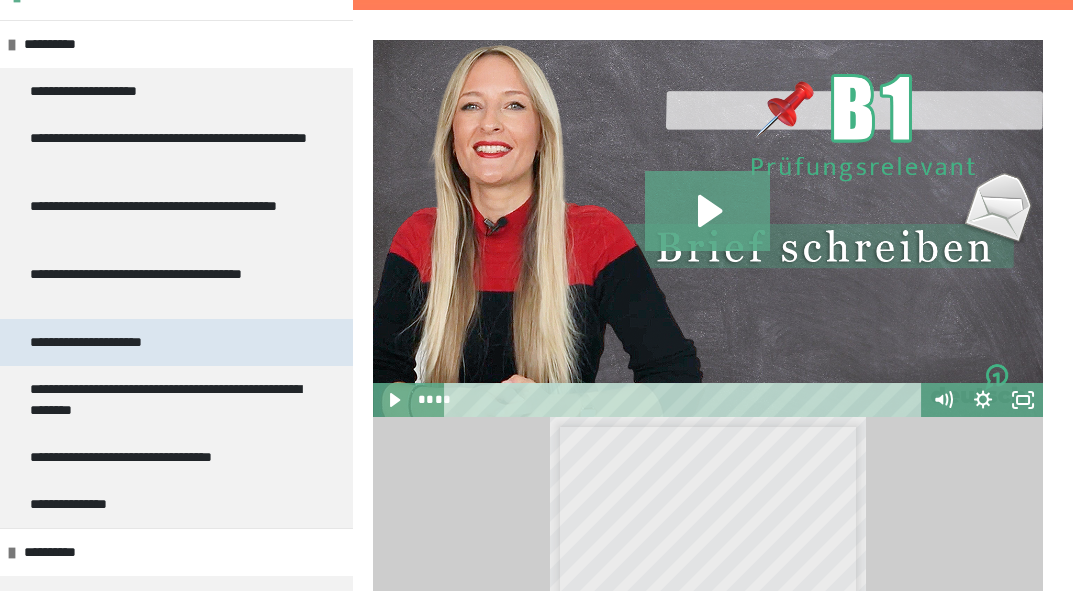 scroll, scrollTop: 1105, scrollLeft: 0, axis: vertical 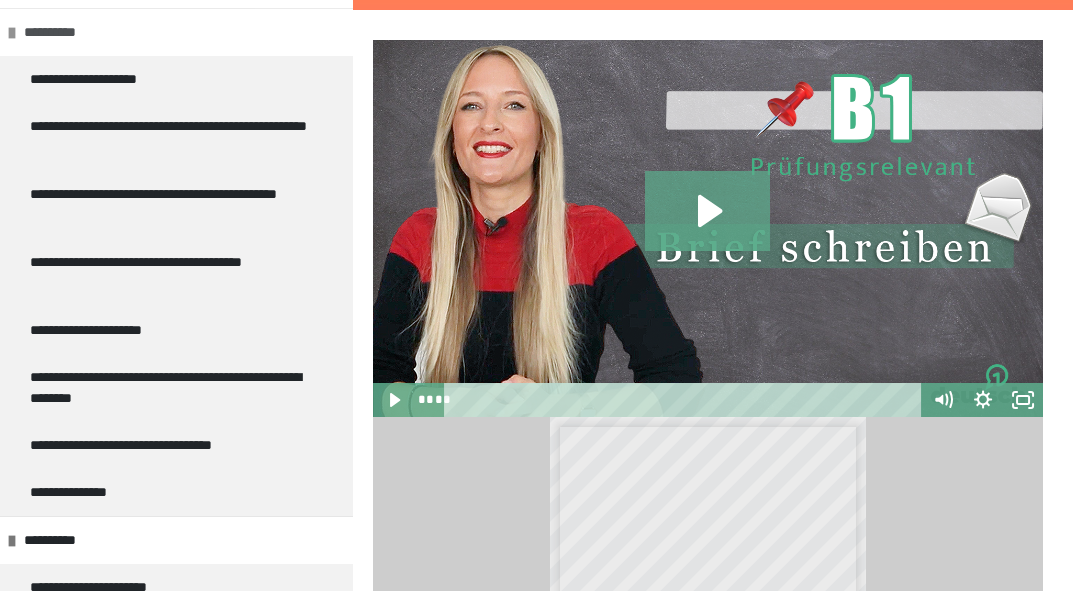 click on "**********" at bounding box center [59, 32] 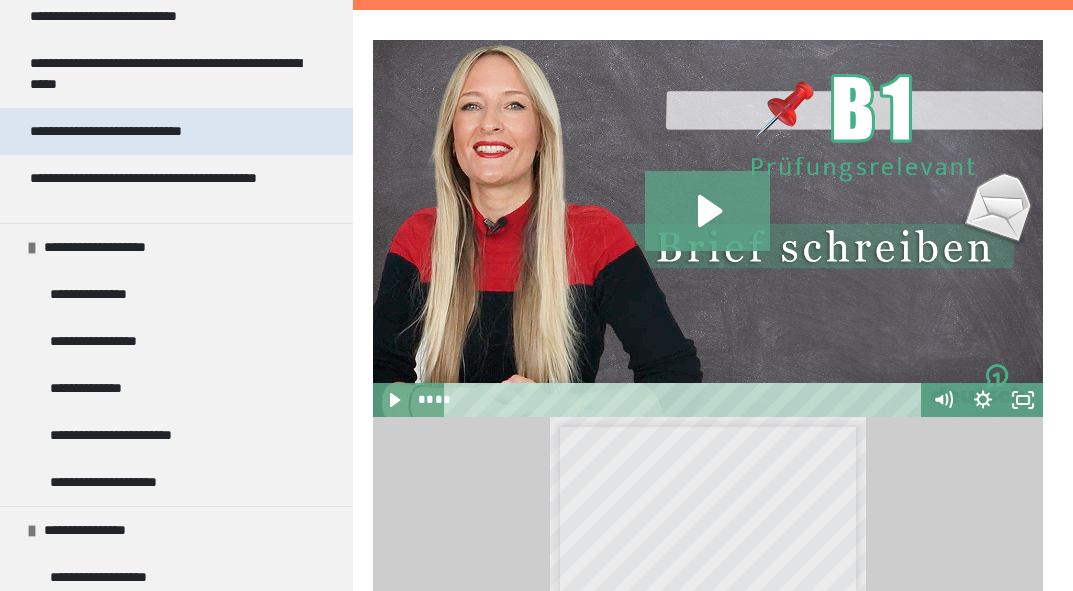 scroll, scrollTop: 1451, scrollLeft: 0, axis: vertical 